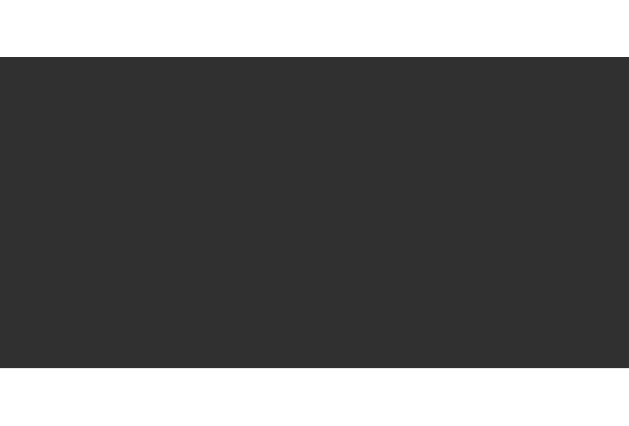 scroll, scrollTop: 0, scrollLeft: 0, axis: both 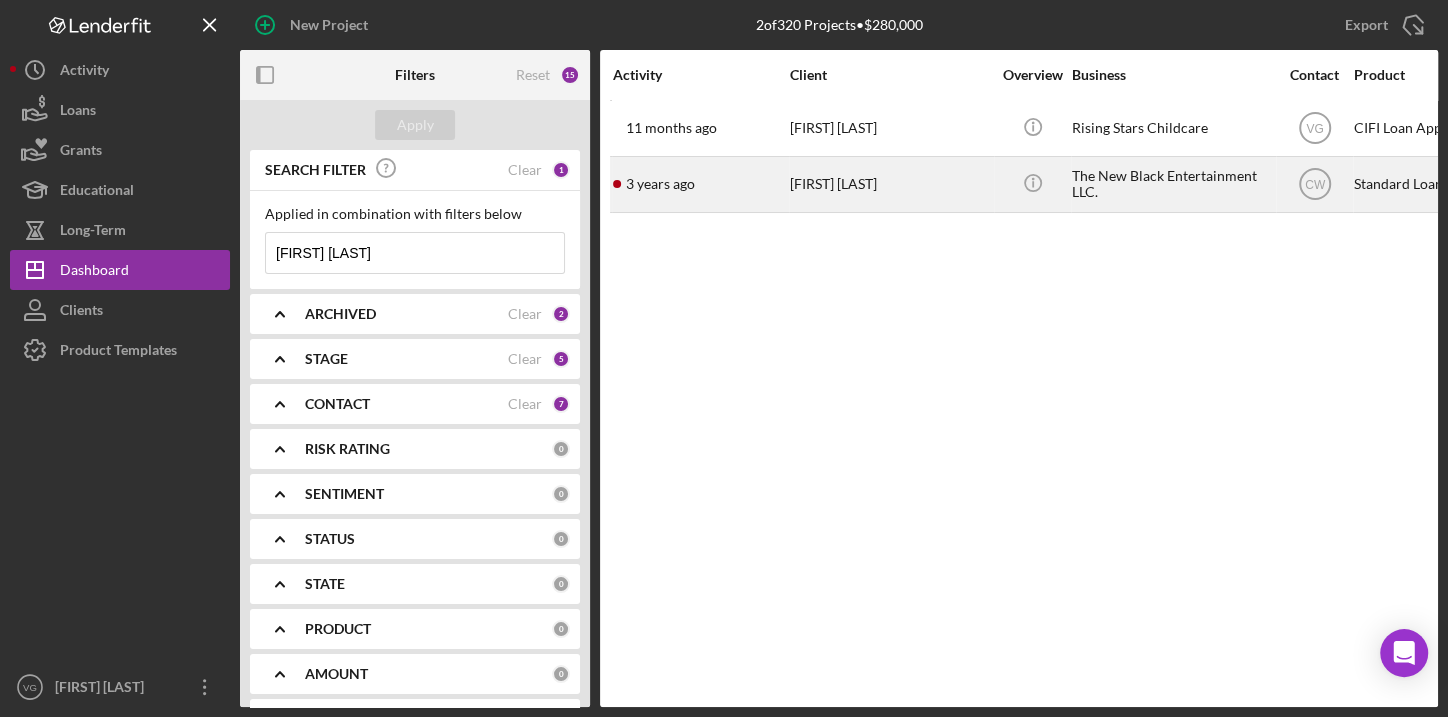 click on "[FIRST] [LAST]" at bounding box center [890, 184] 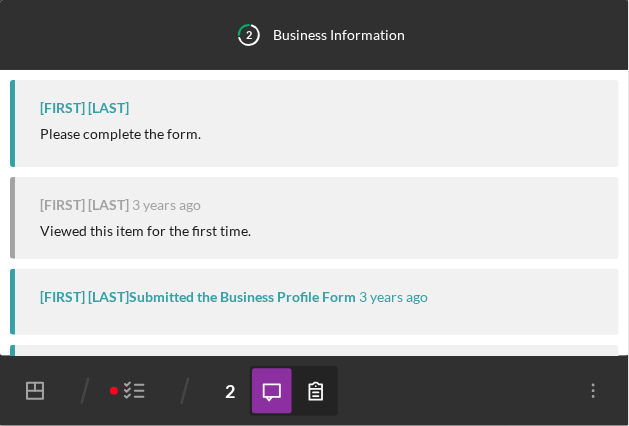 scroll, scrollTop: 95, scrollLeft: 0, axis: vertical 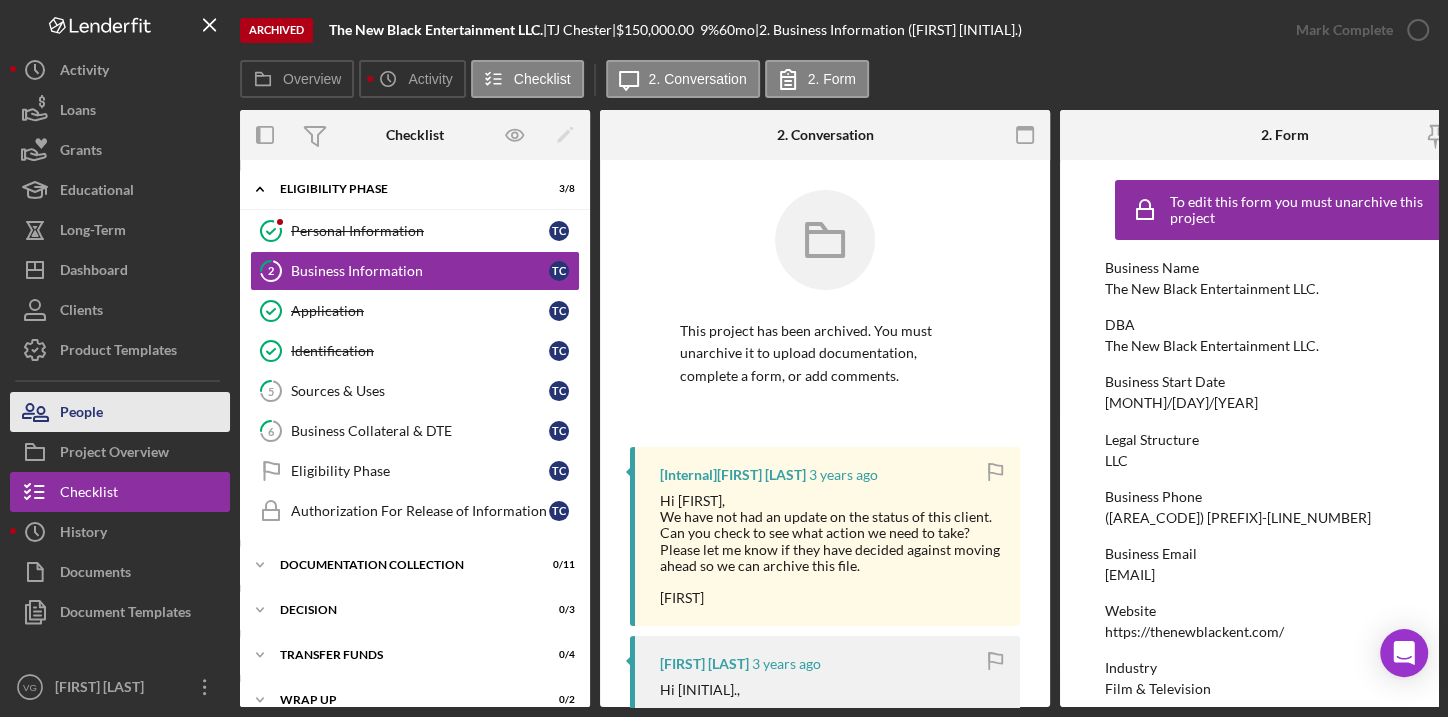 click on "People" at bounding box center (81, 414) 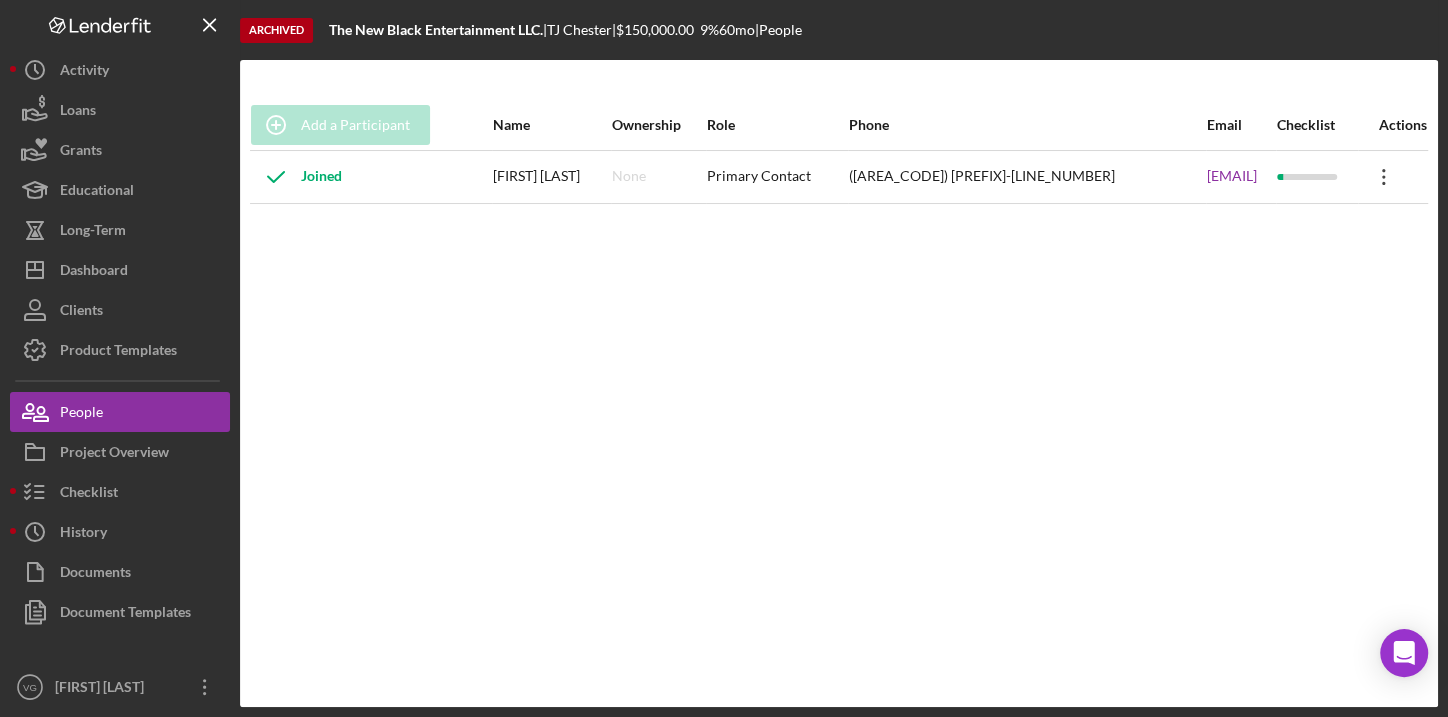 click on "Icon/Overflow" 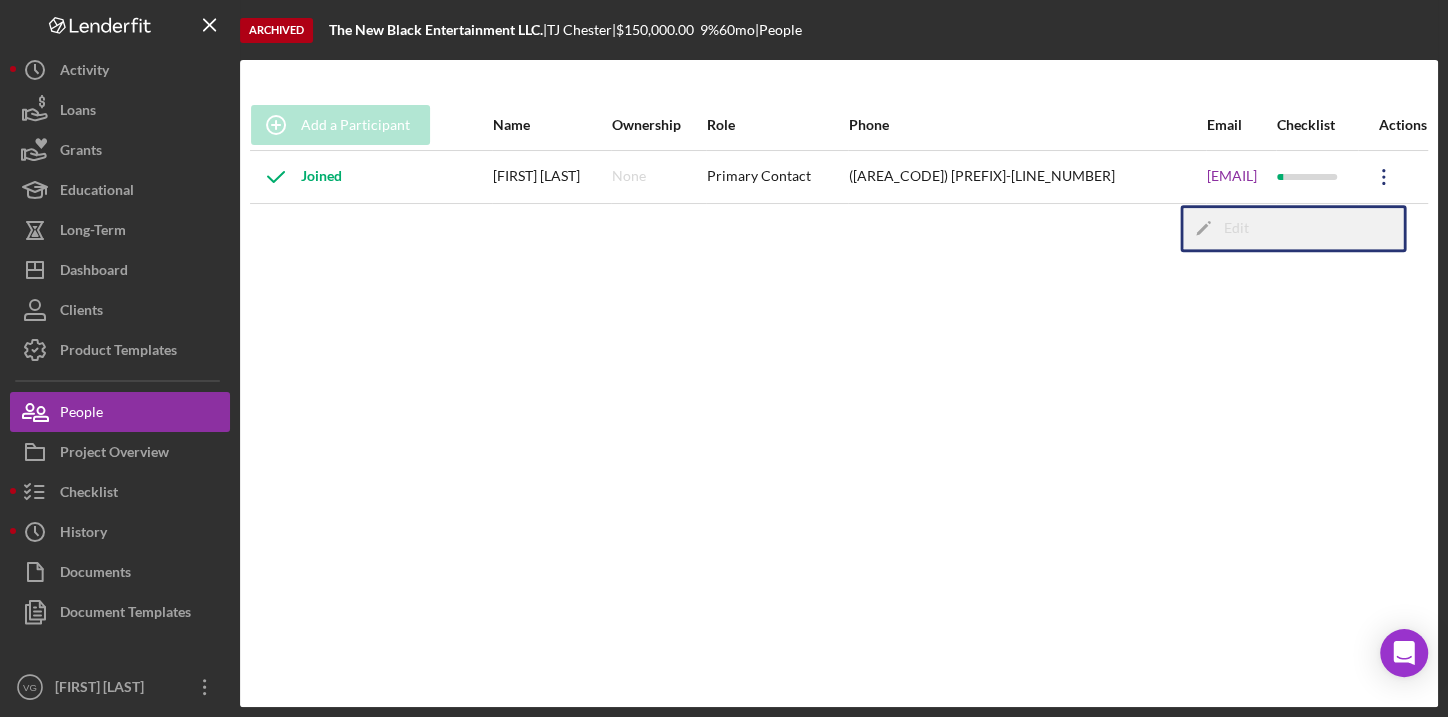 click on "Icon/Edit  Edit" at bounding box center (1293, 228) 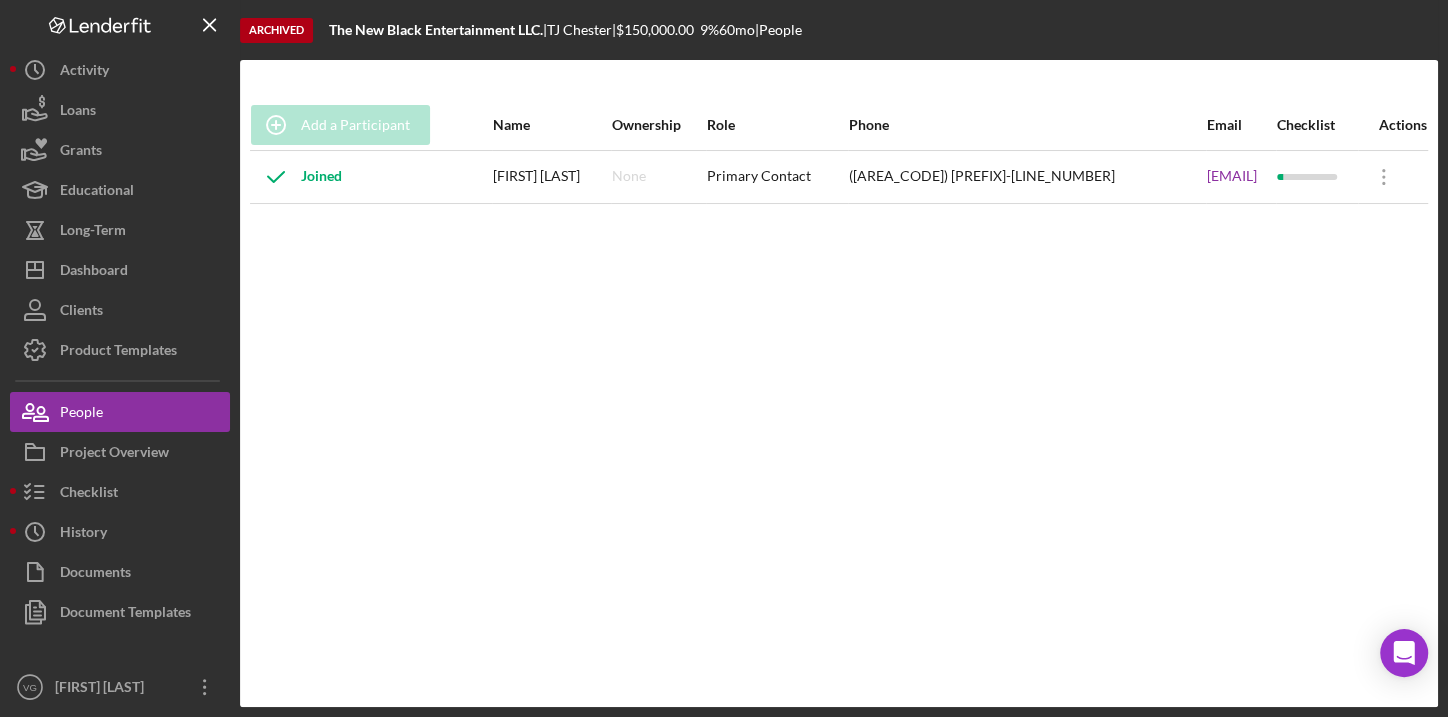click on "Archived" at bounding box center (276, 30) 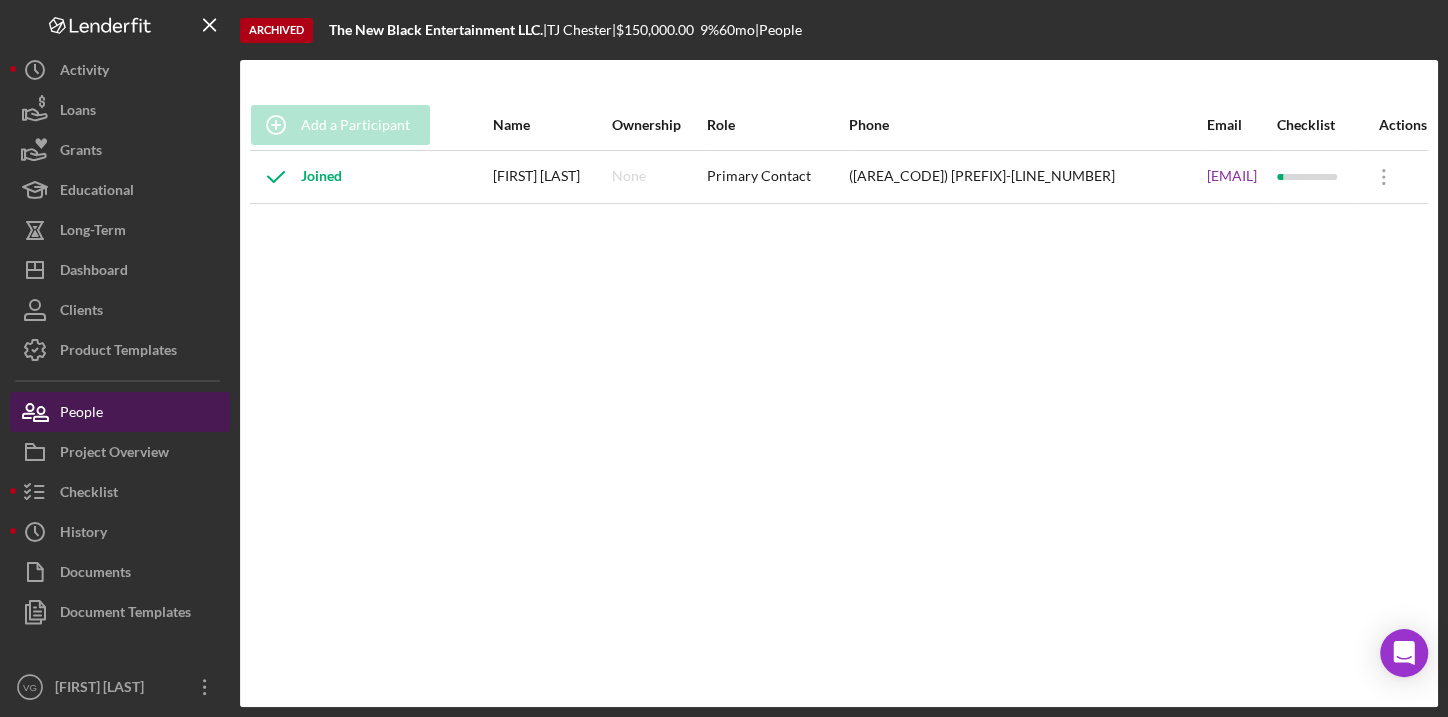 click on "People" at bounding box center (81, 414) 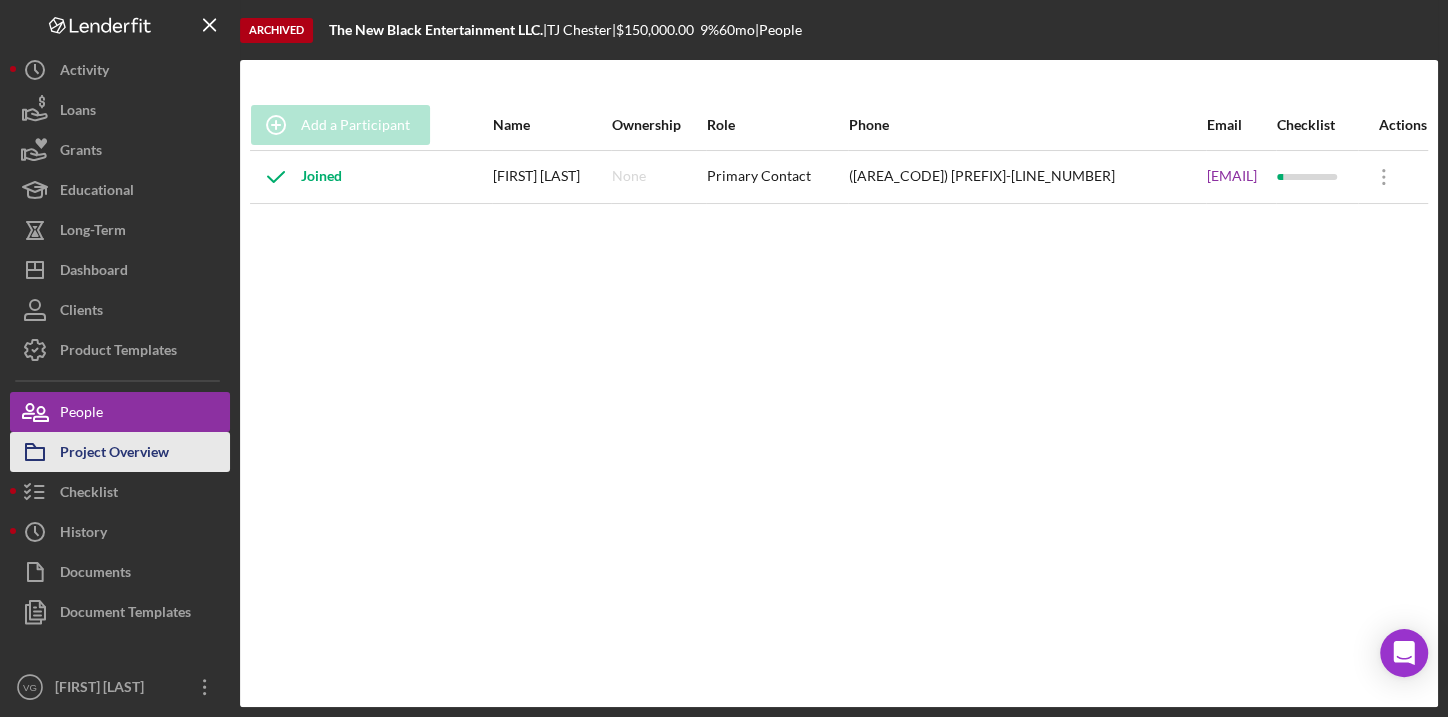 click on "Project Overview" at bounding box center [114, 454] 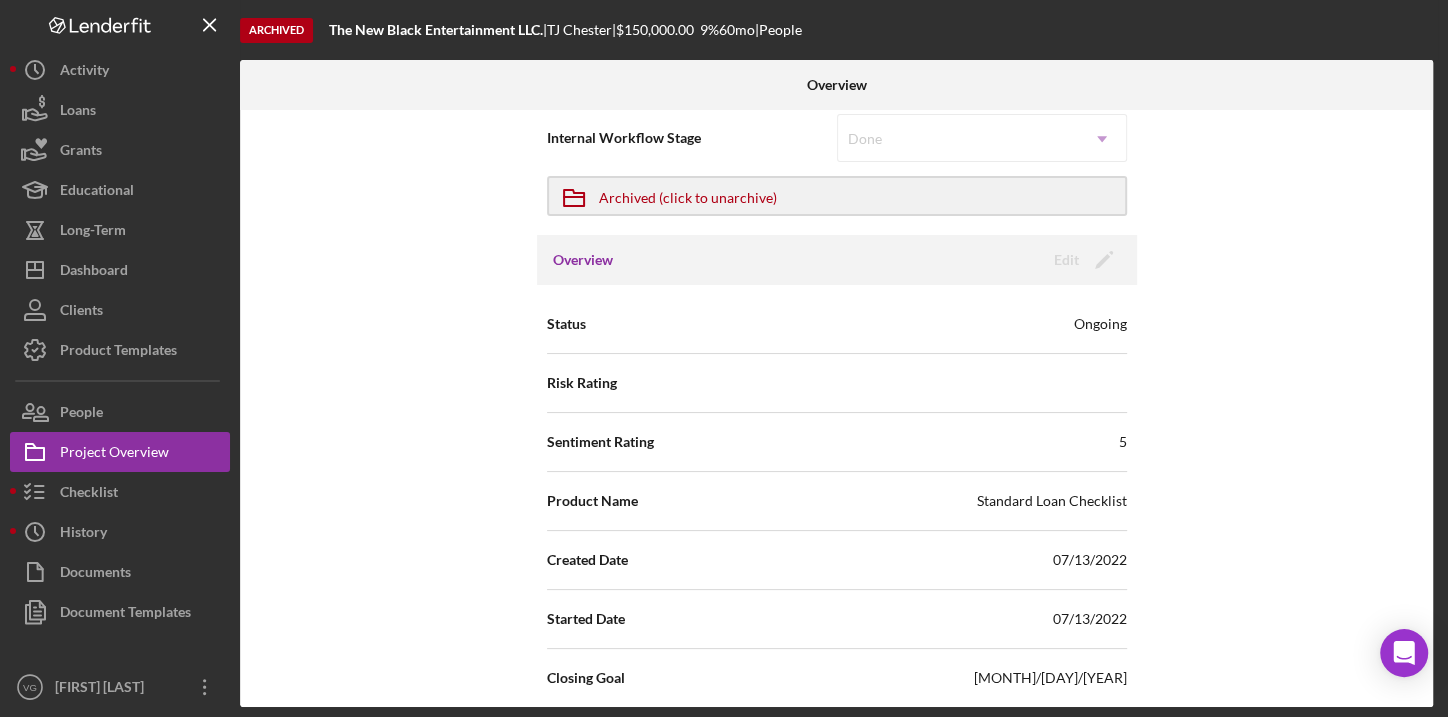 scroll, scrollTop: 0, scrollLeft: 0, axis: both 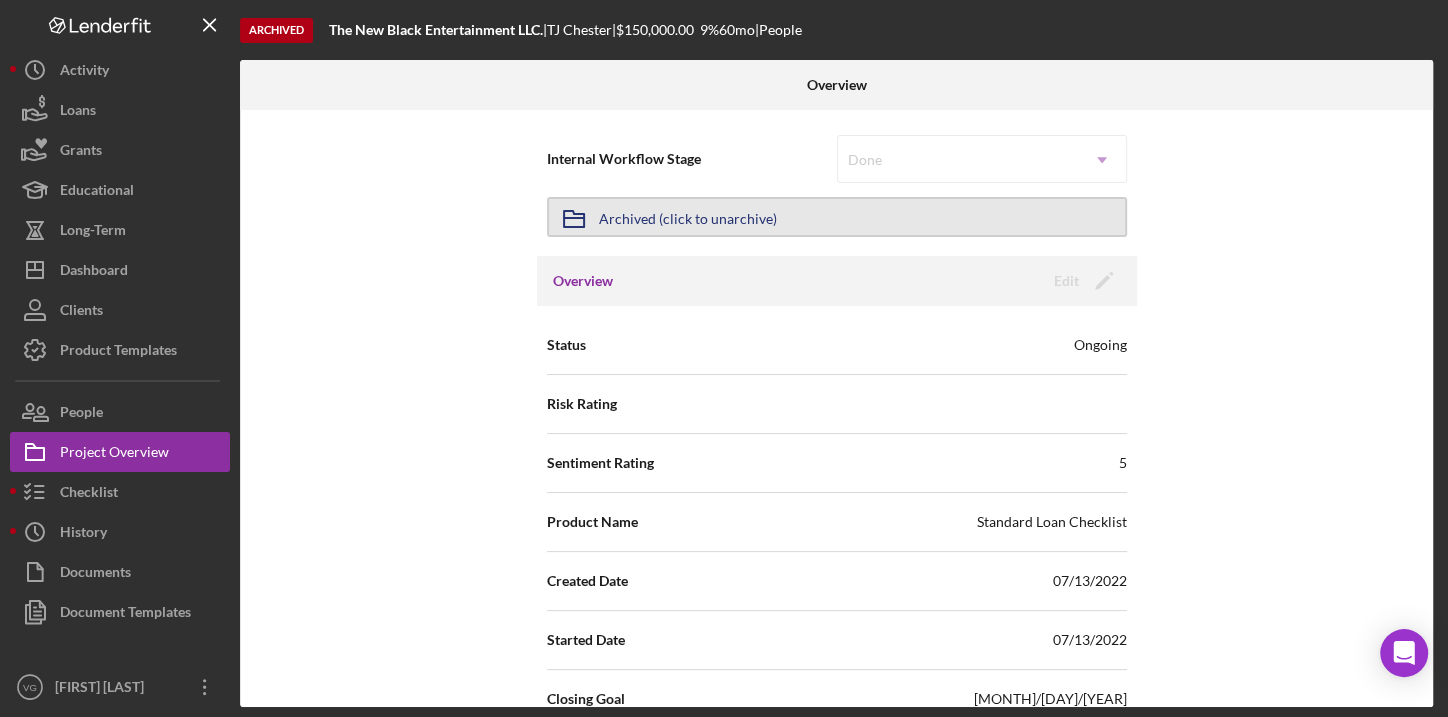 click on "Archived (click to unarchive)" at bounding box center (688, 217) 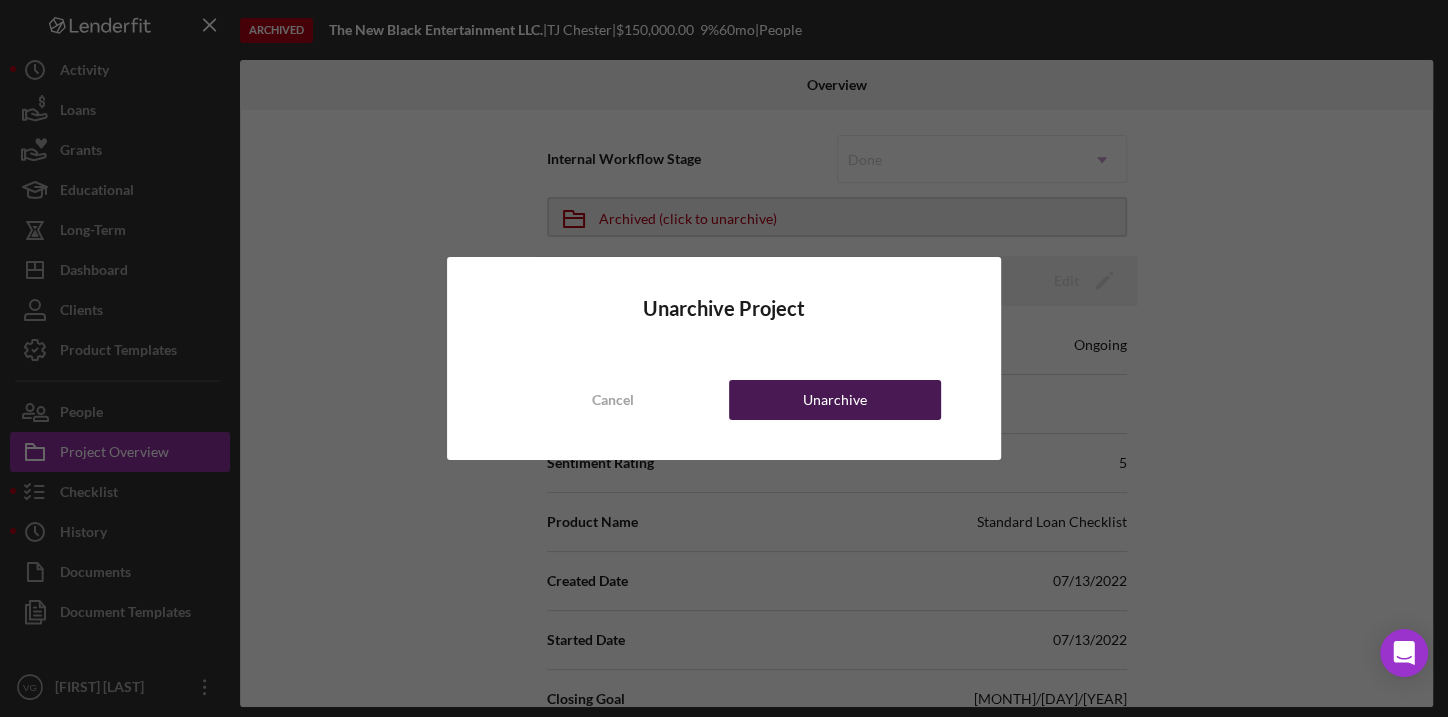click on "Unarchive" at bounding box center (835, 400) 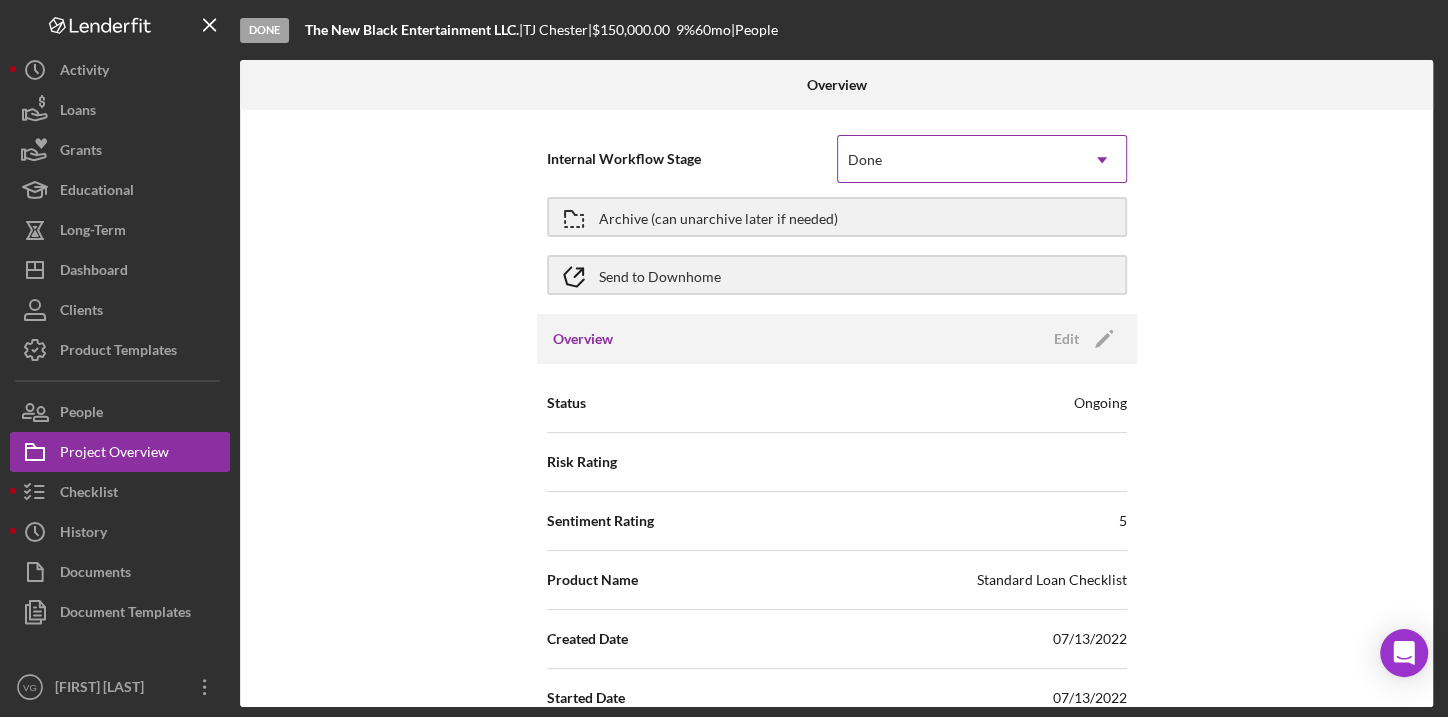 click on "Done" at bounding box center [958, 160] 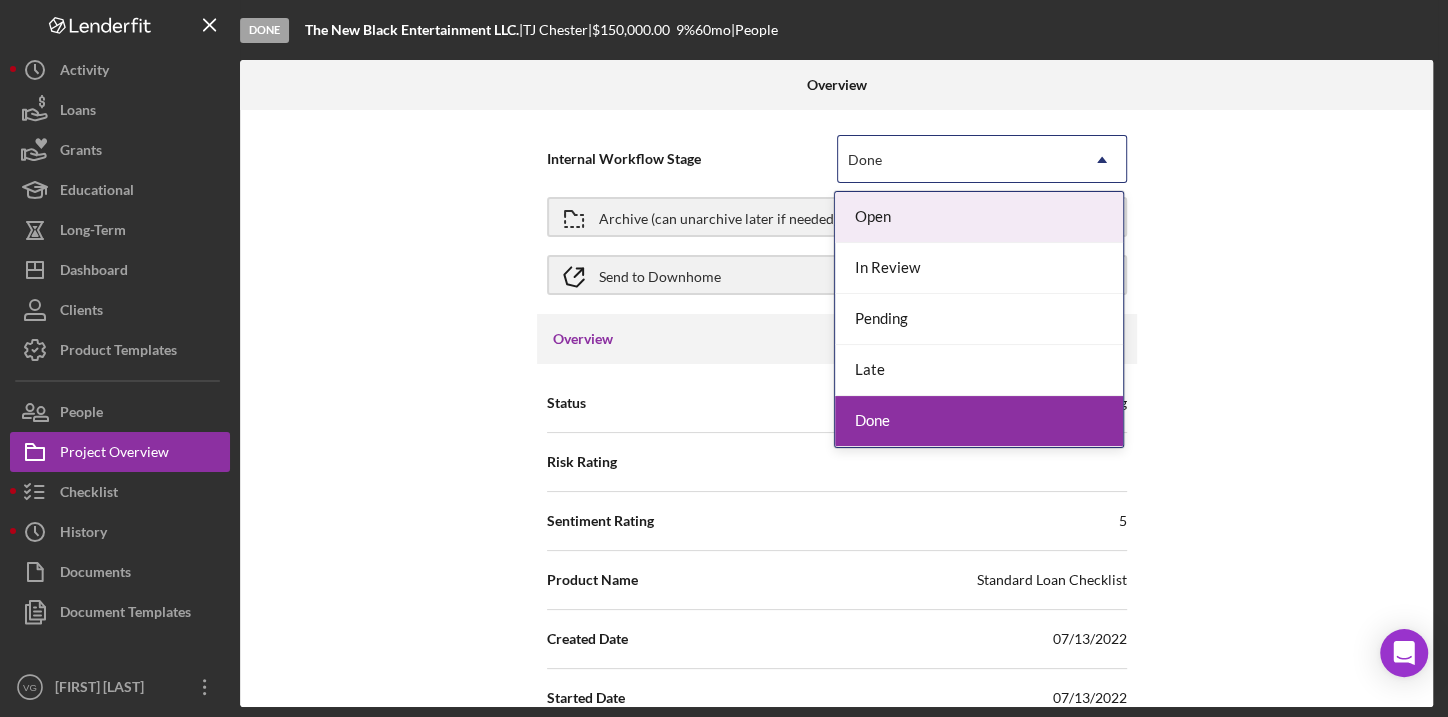 click on "Open" at bounding box center (979, 217) 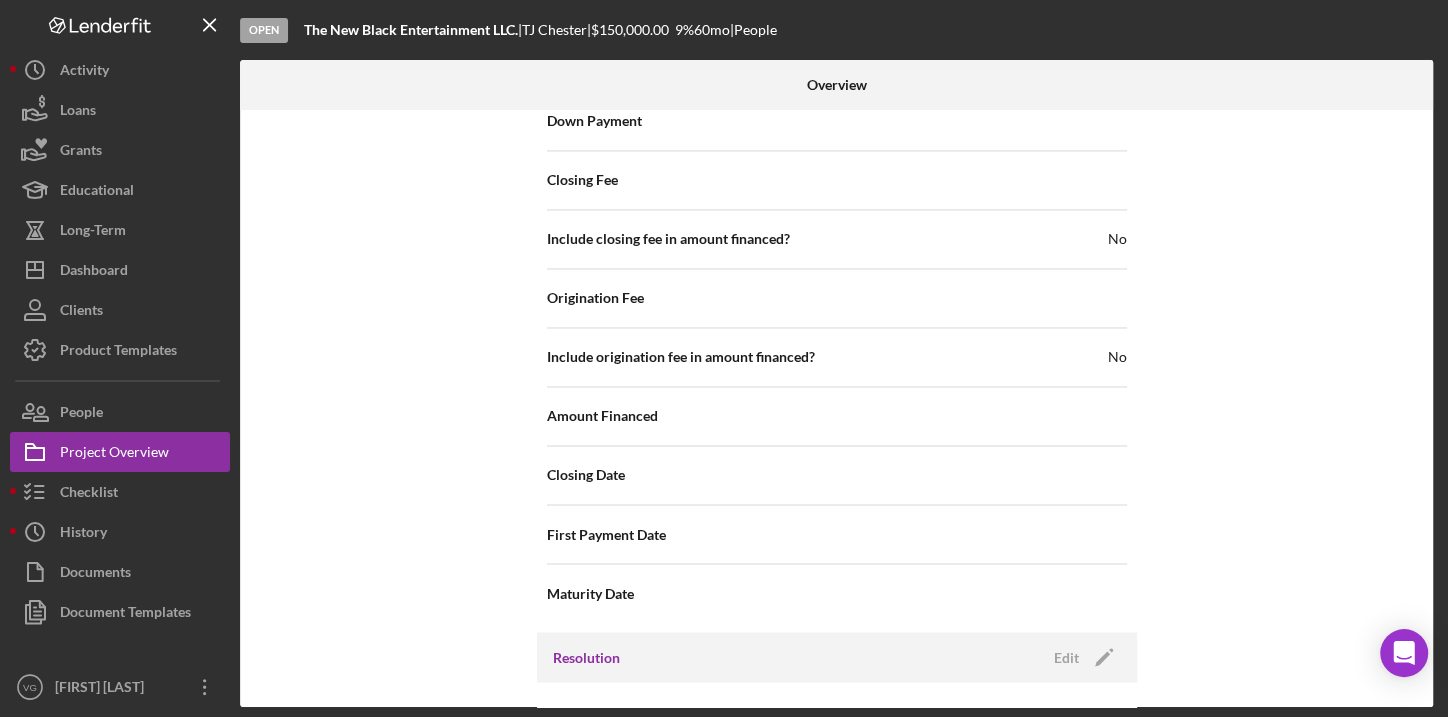 scroll, scrollTop: 2501, scrollLeft: 0, axis: vertical 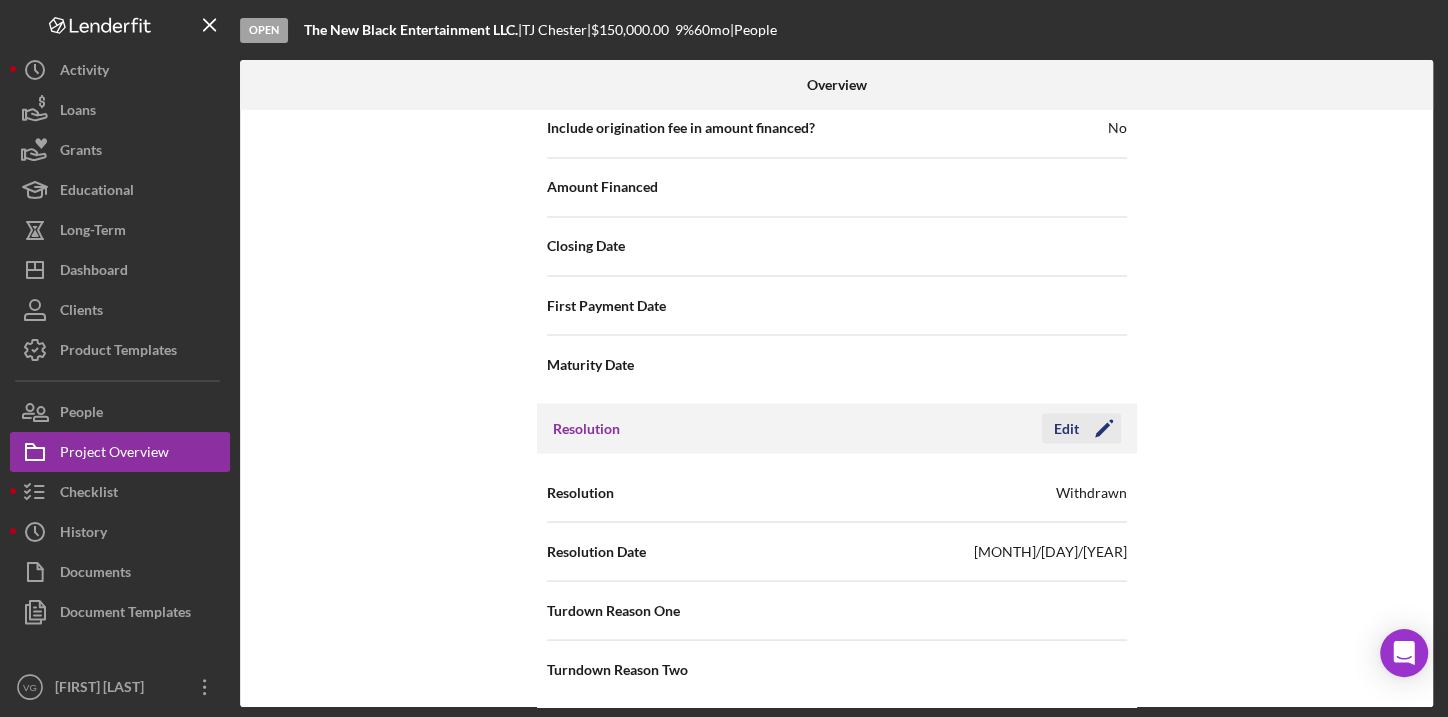 click on "Edit Icon/Edit" at bounding box center [1081, 428] 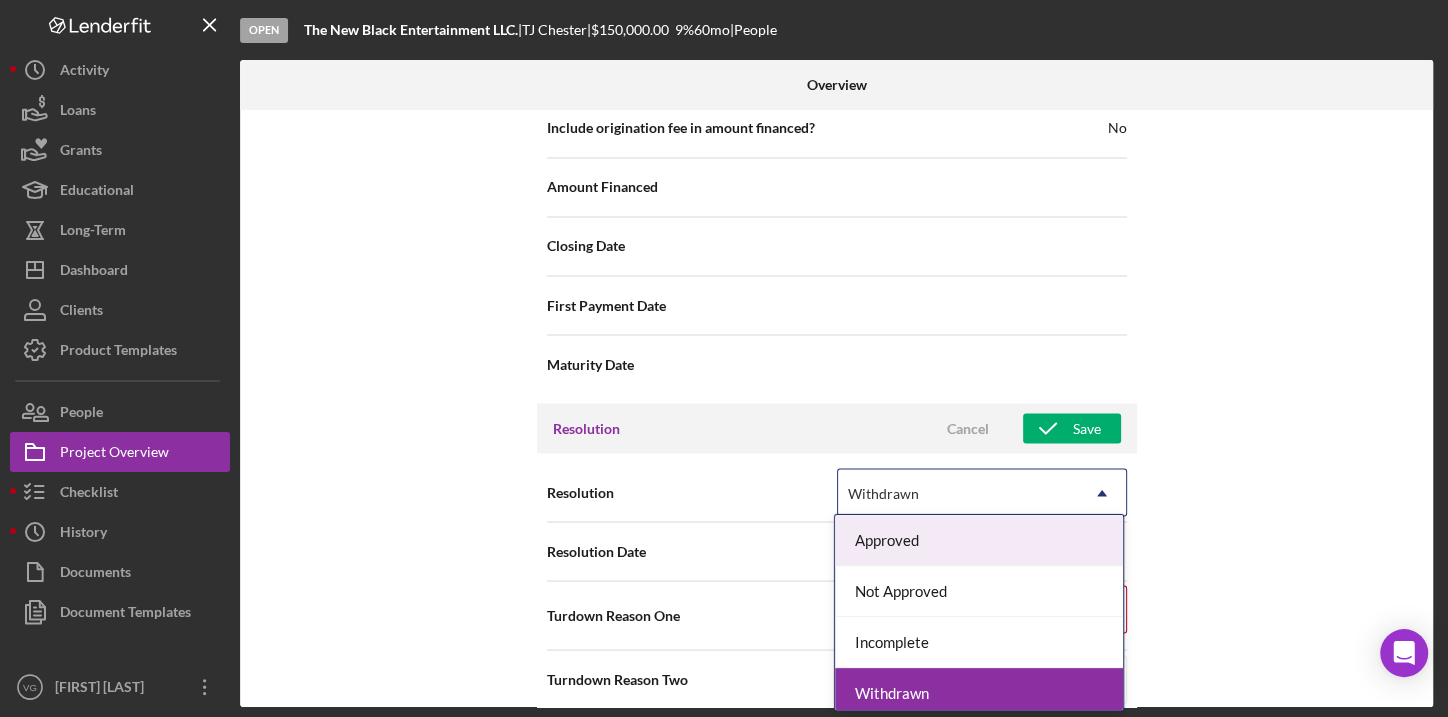click on "Icon/Dropdown Arrow" 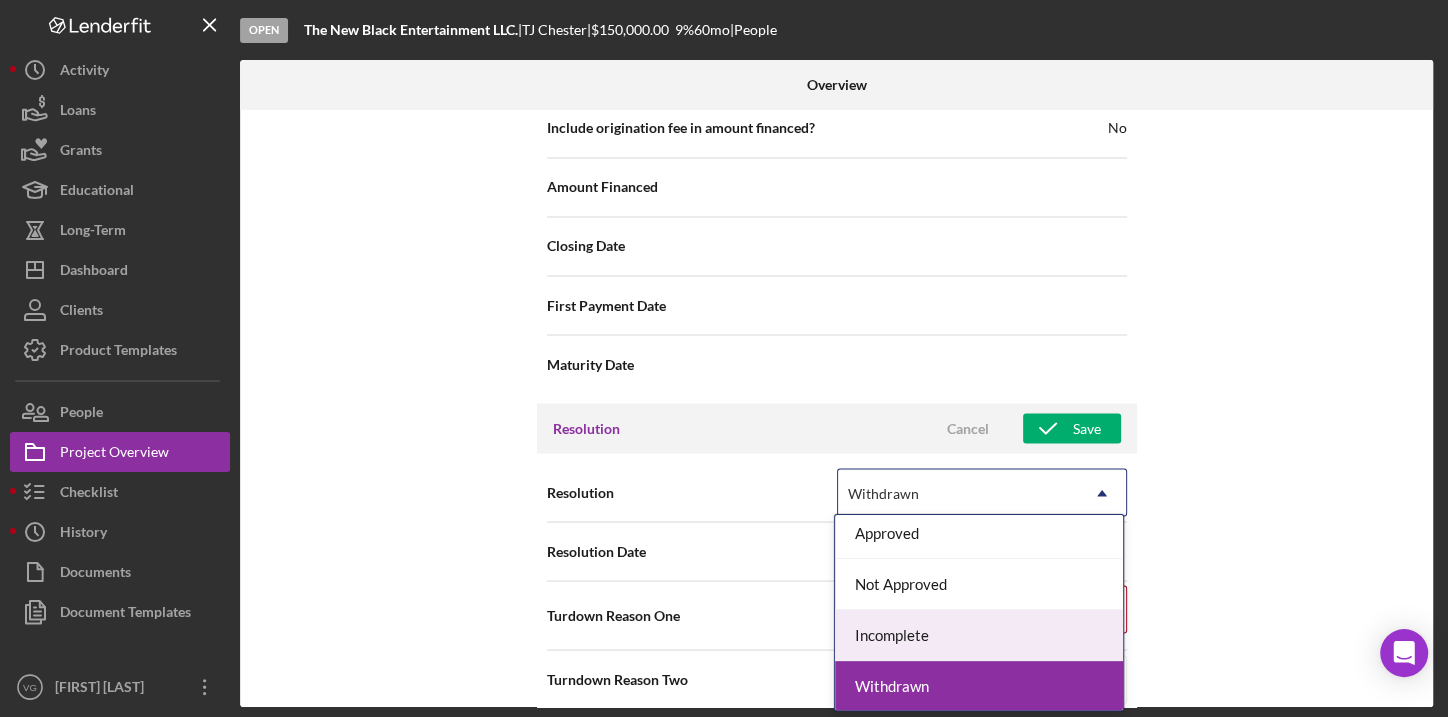 scroll, scrollTop: 0, scrollLeft: 0, axis: both 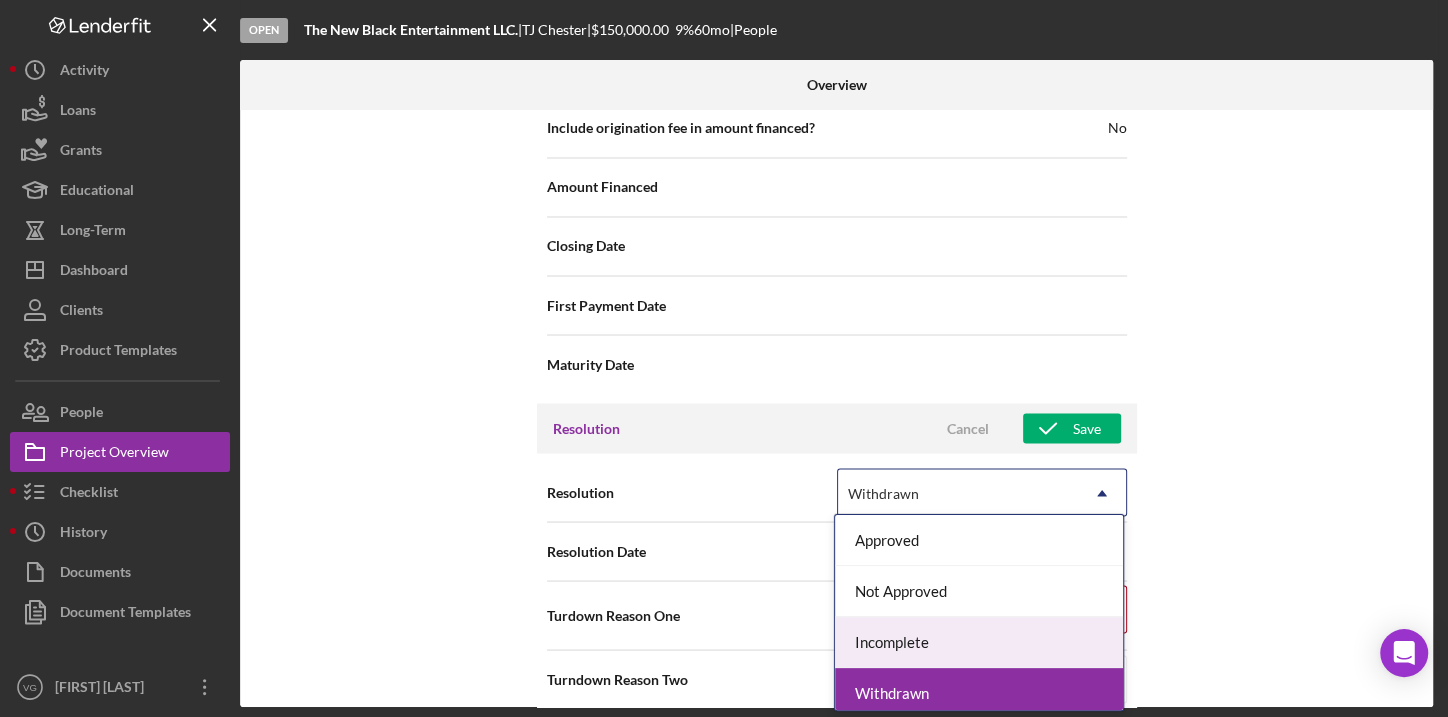 click on "Incomplete" at bounding box center [979, 642] 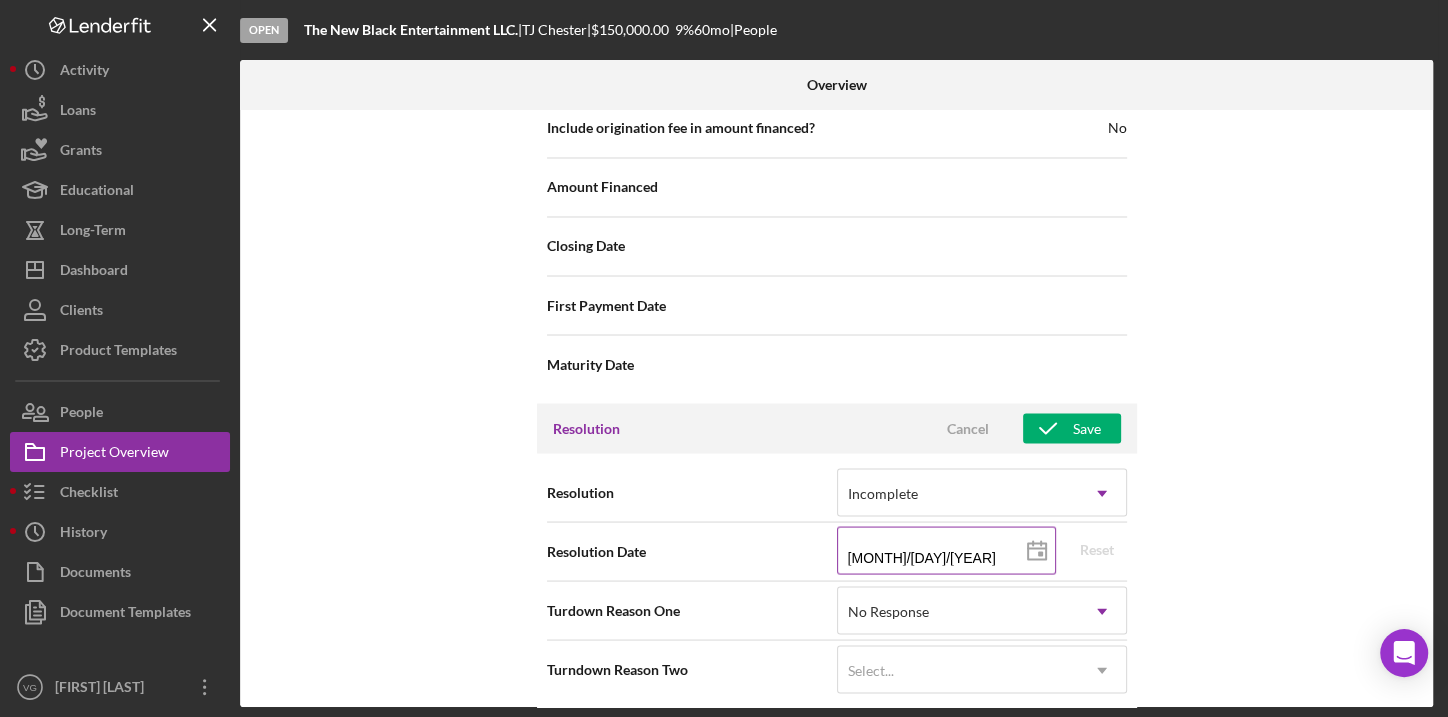 click 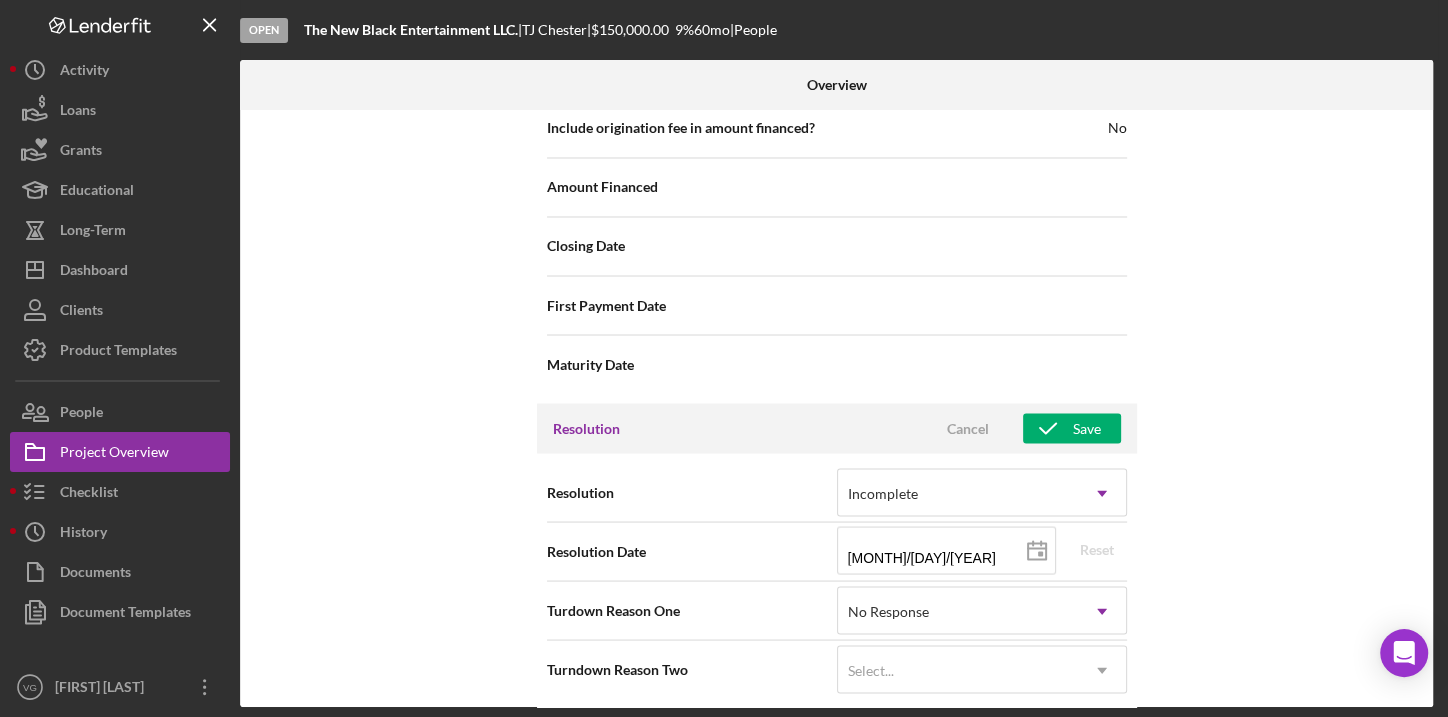 type 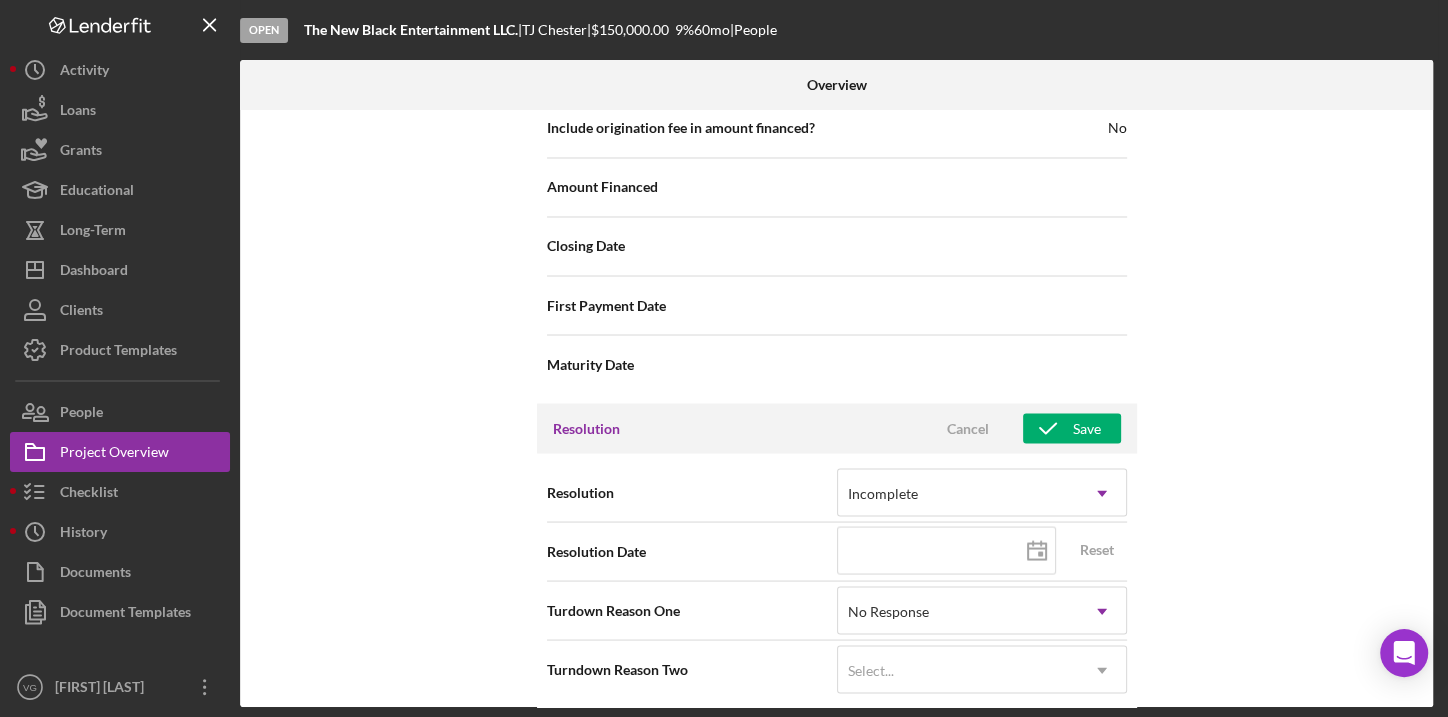 click on "Created Date 07/13/2022 Started Date 07/13/2022 Closing Goal 08/27/2022 Contact CW [FIRST] [LAST] Account Executive Weekly Status Update On Weekly Status Update Message Here's a snapshot of information that has been fully approved, as well as the items we still need.
If you've worked up to a milestone (purple) item, then the ball is our court. We'll respond as soon as we can. Inactivity Alerts On Send if the client is inactive for... 5 Inactivity Reminder Message Hey there, we noticed you haven't made any progress on your application in the last few days. Let us know if you have any questions or issues! Initial Request Edit Icon/Edit Amount $150,000.00 Standard Rate 9.000% Standard Term 60 months Key Ratios Edit Icon/Edit DSCR Collateral Coverage DTI LTV Global DSCR Global Collateral Coverage NOI" at bounding box center (836, 408) 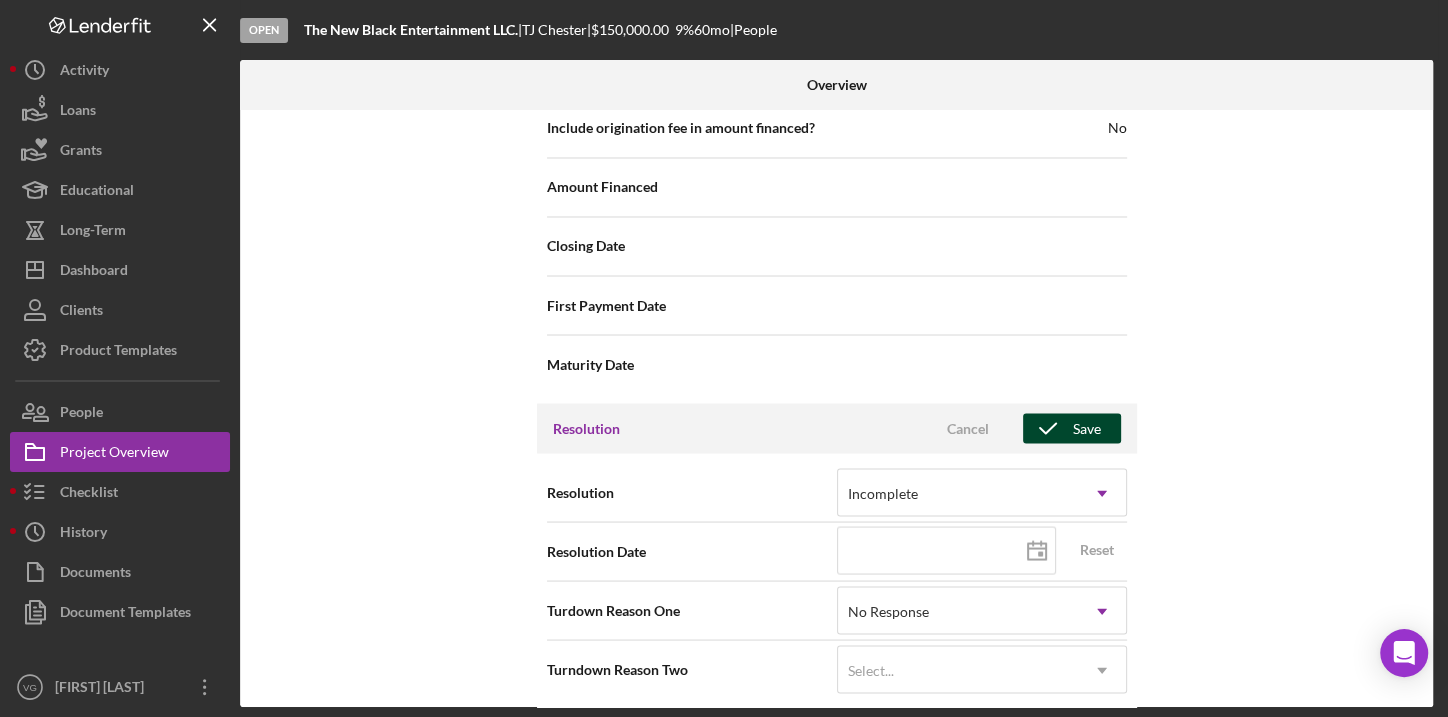 click on "Save" at bounding box center [1087, 428] 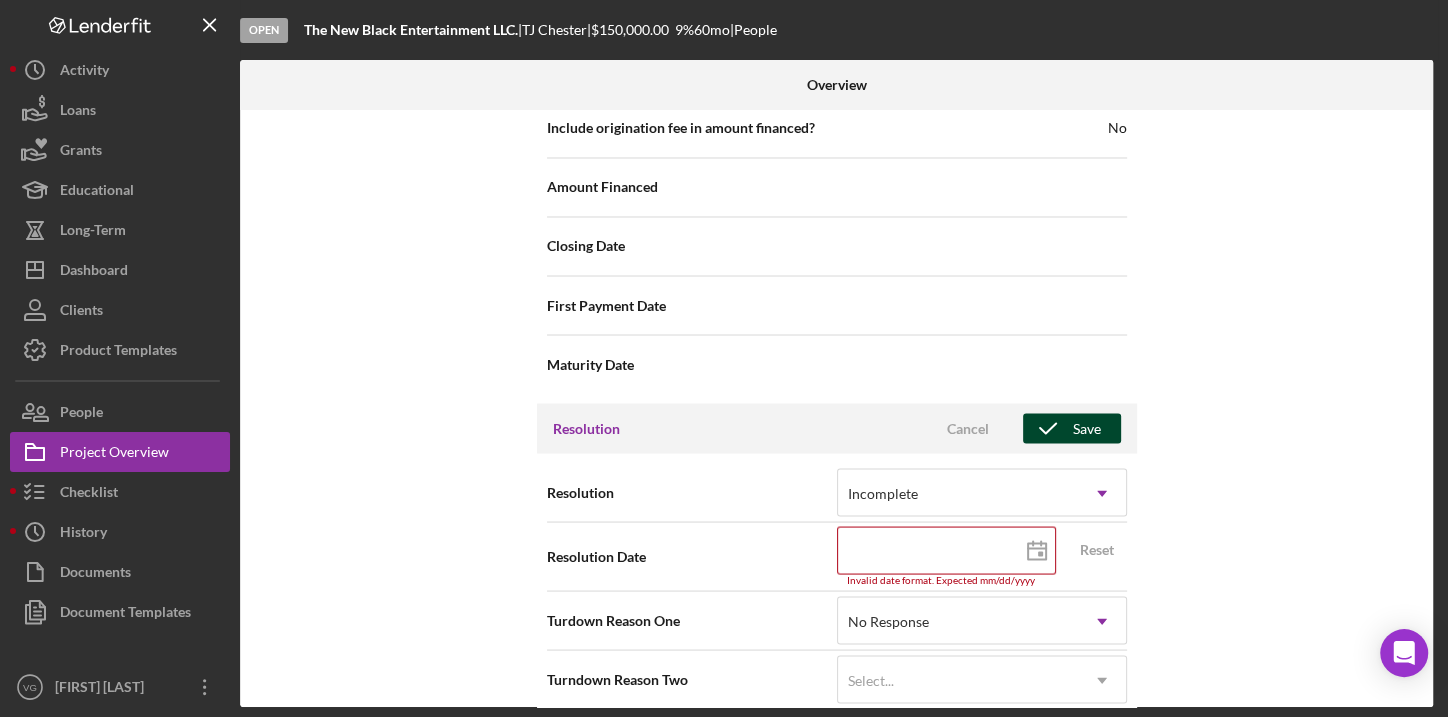 scroll, scrollTop: 2510, scrollLeft: 0, axis: vertical 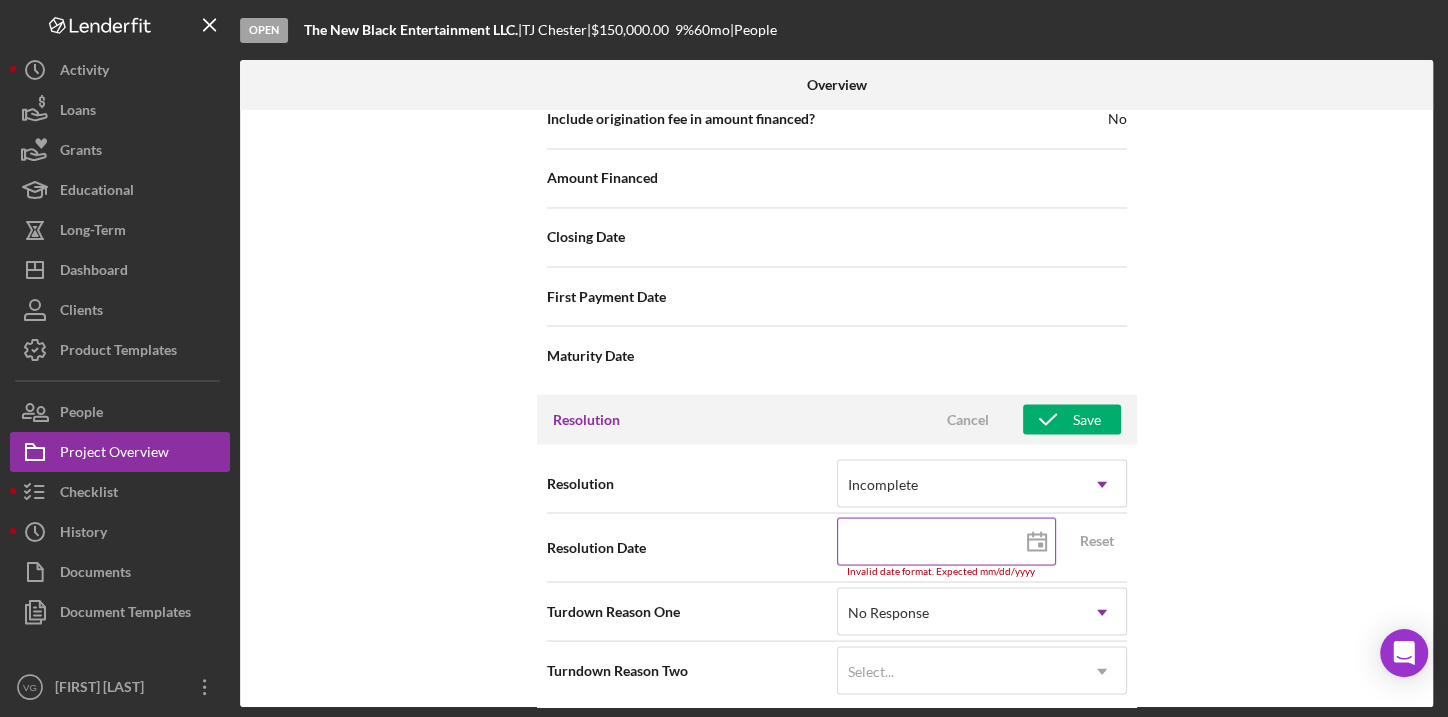 click 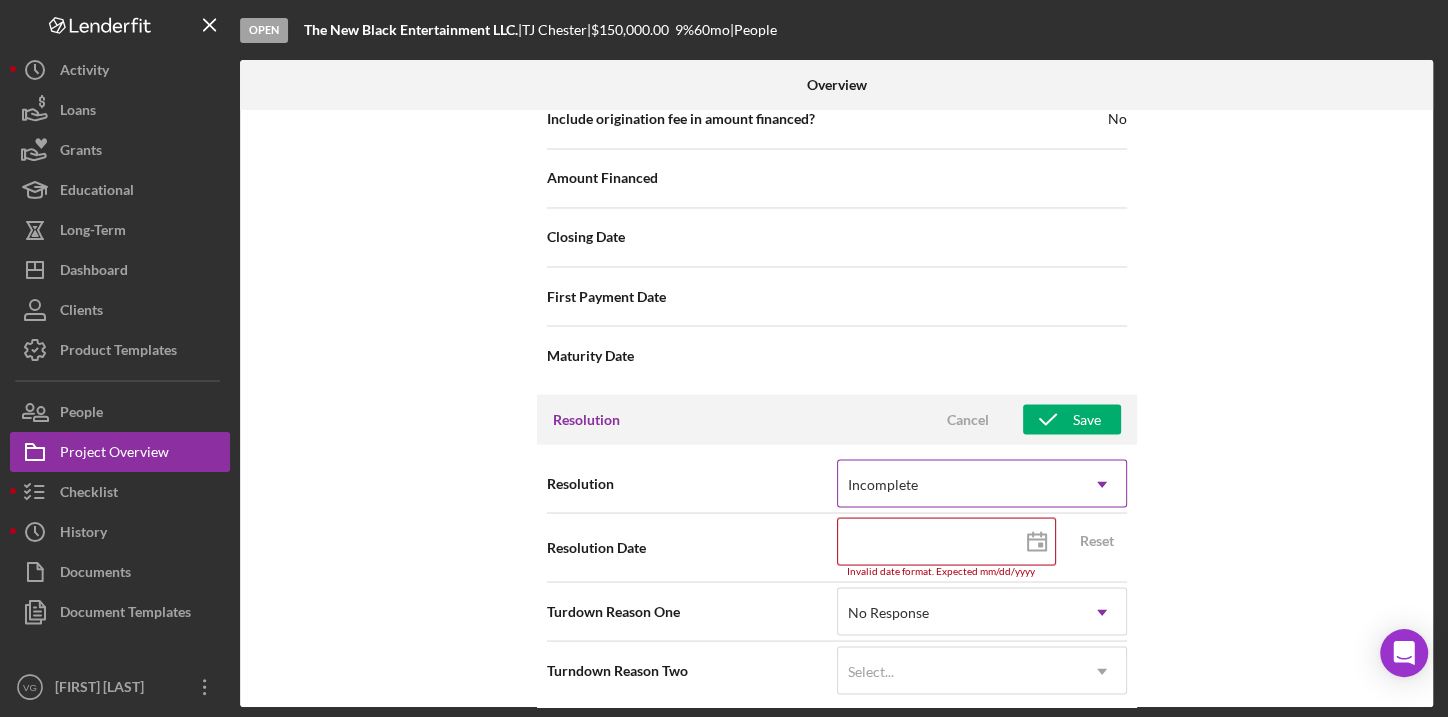 click on "Incomplete" at bounding box center (958, 484) 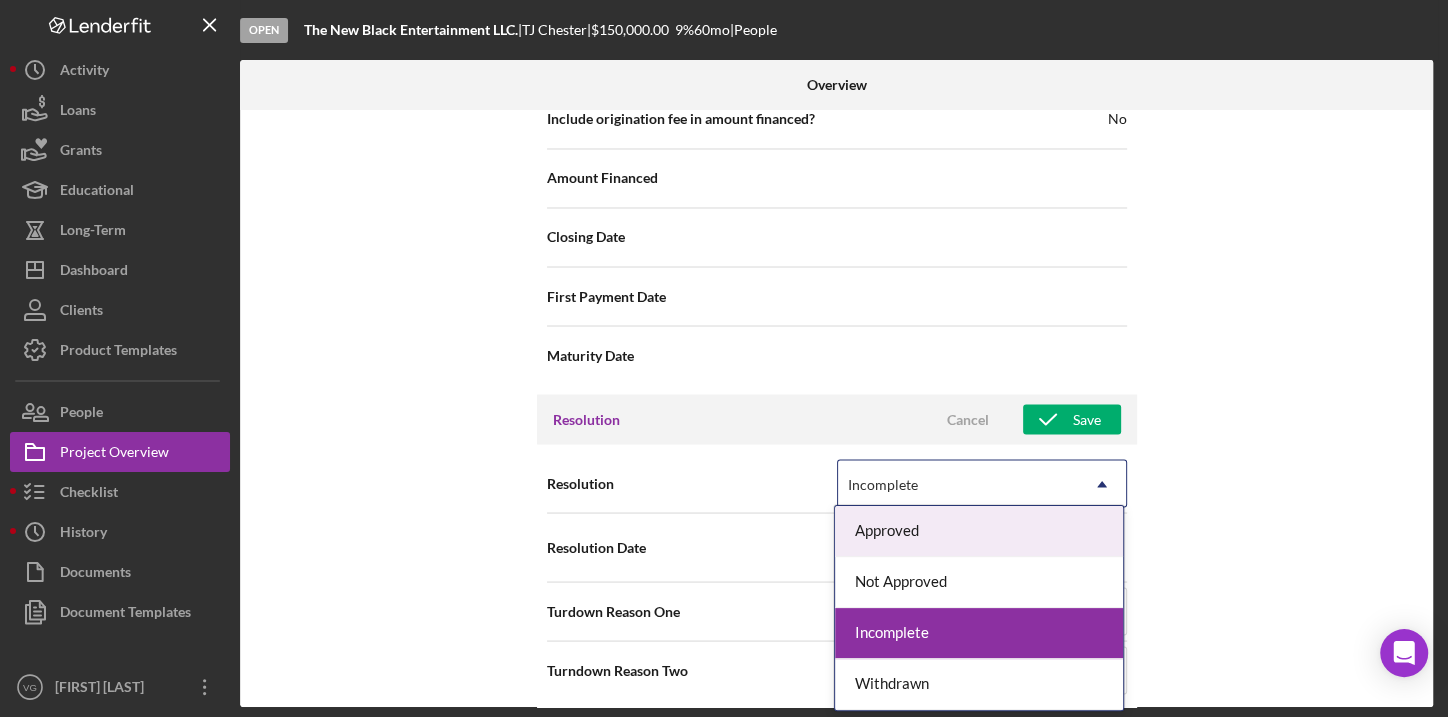 click on "Icon/Dropdown Arrow" 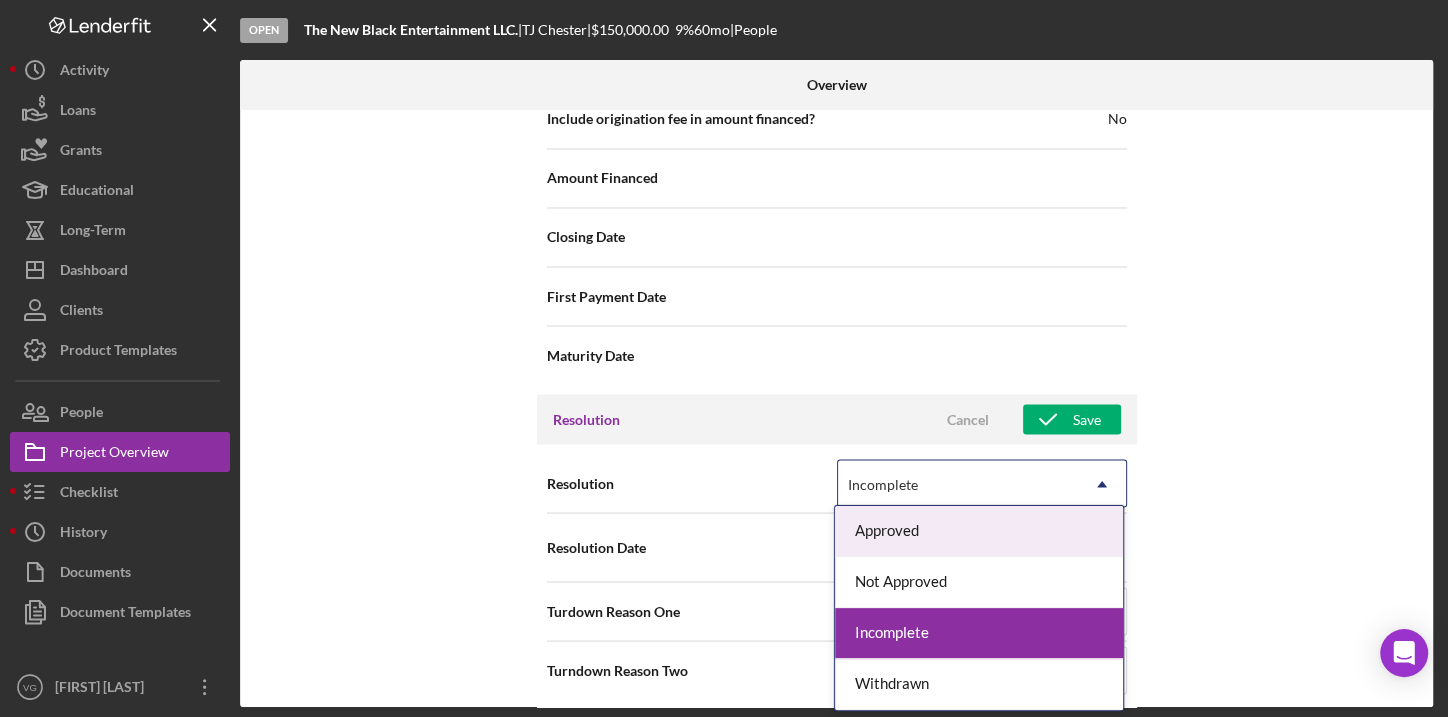 click on "Icon/Dropdown Arrow" 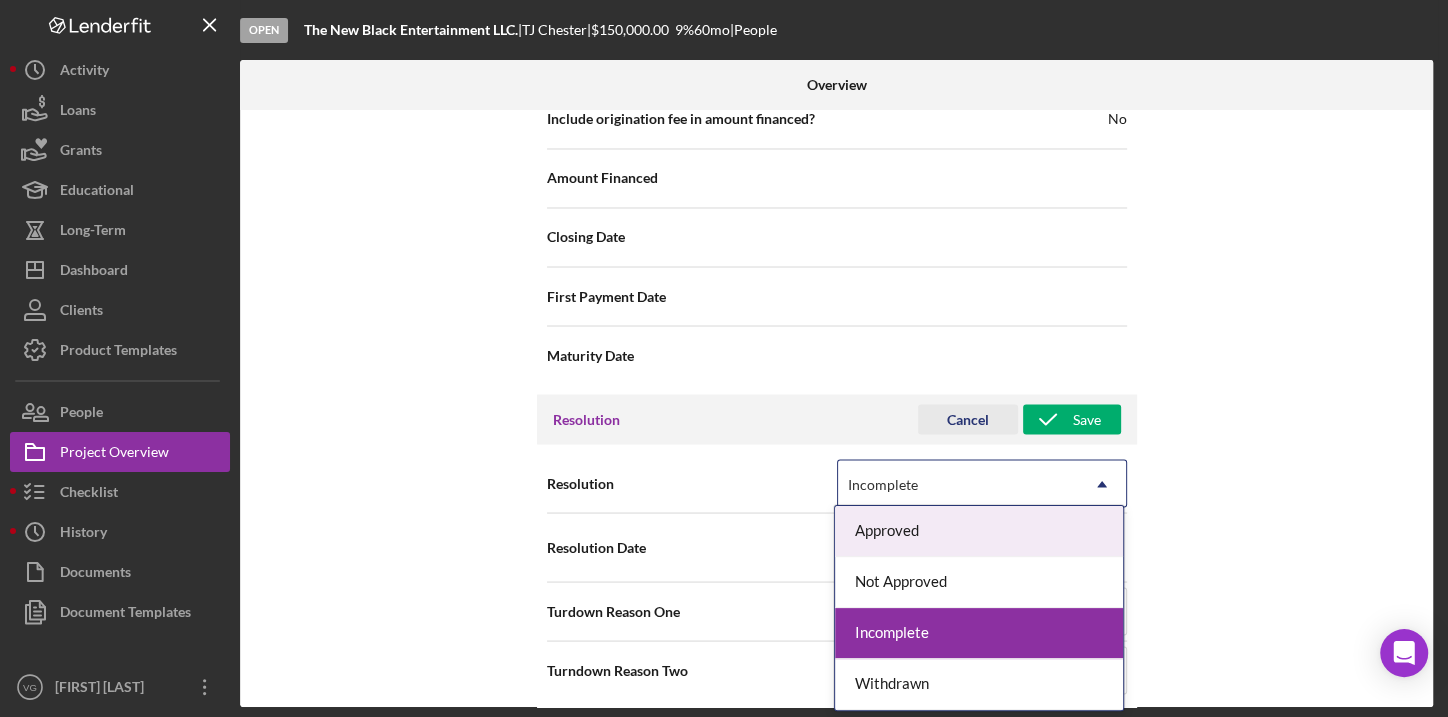click on "Cancel" at bounding box center (968, 419) 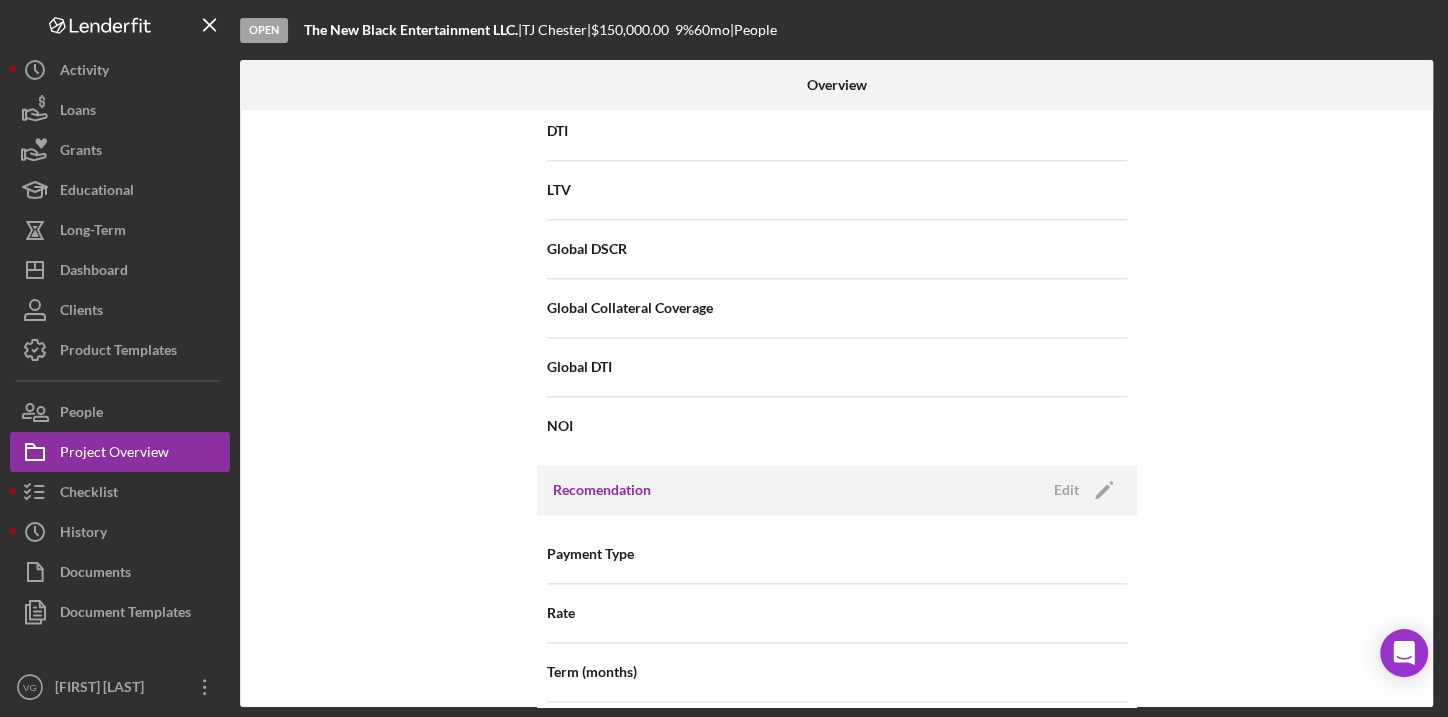 scroll, scrollTop: 1592, scrollLeft: 0, axis: vertical 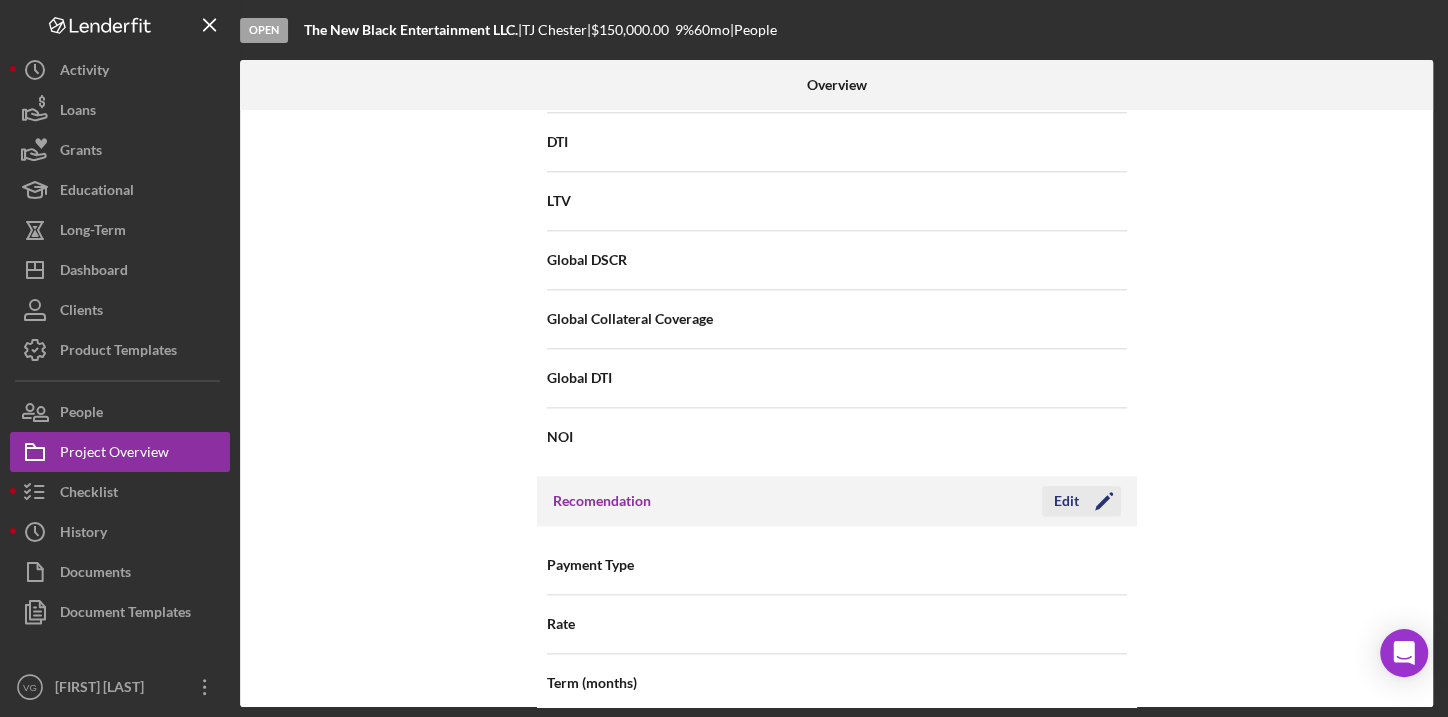 click on "Edit" at bounding box center (1066, 501) 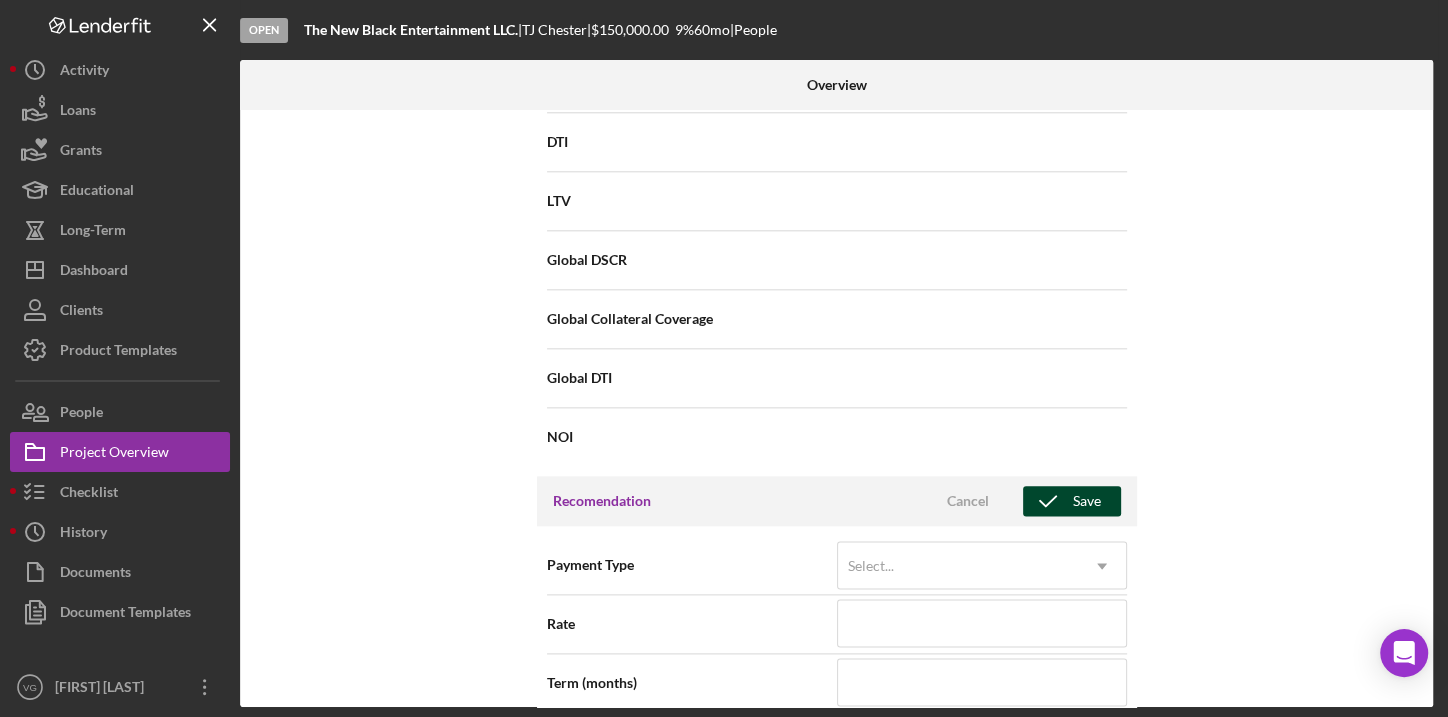 click 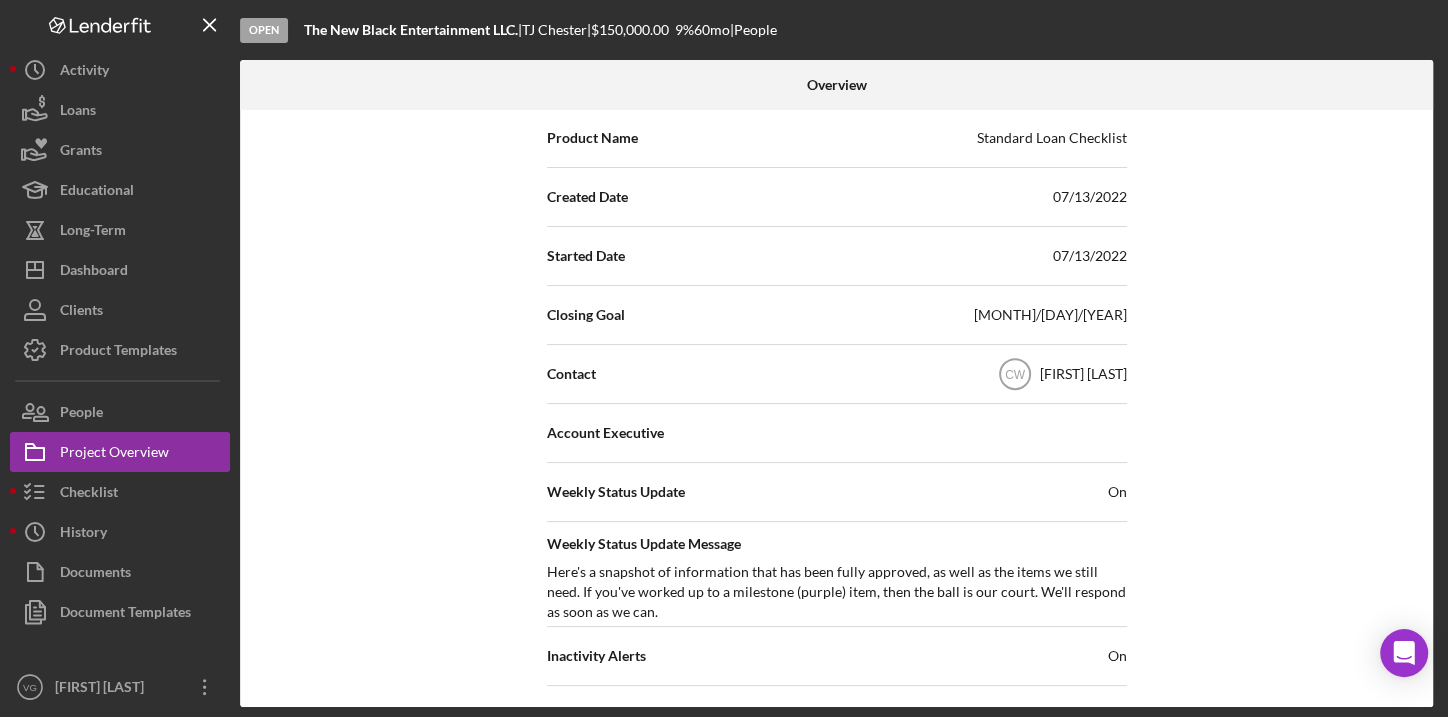 scroll, scrollTop: 410, scrollLeft: 0, axis: vertical 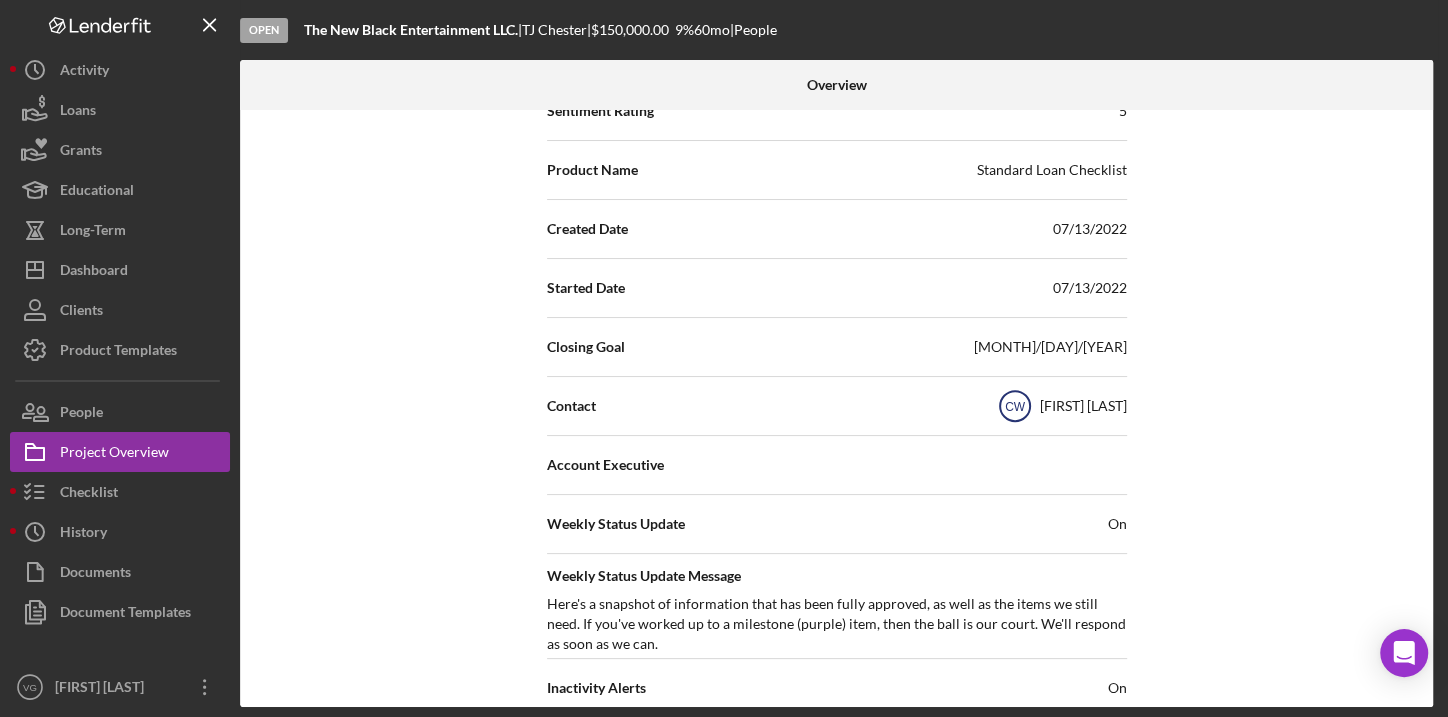 click on "CW" 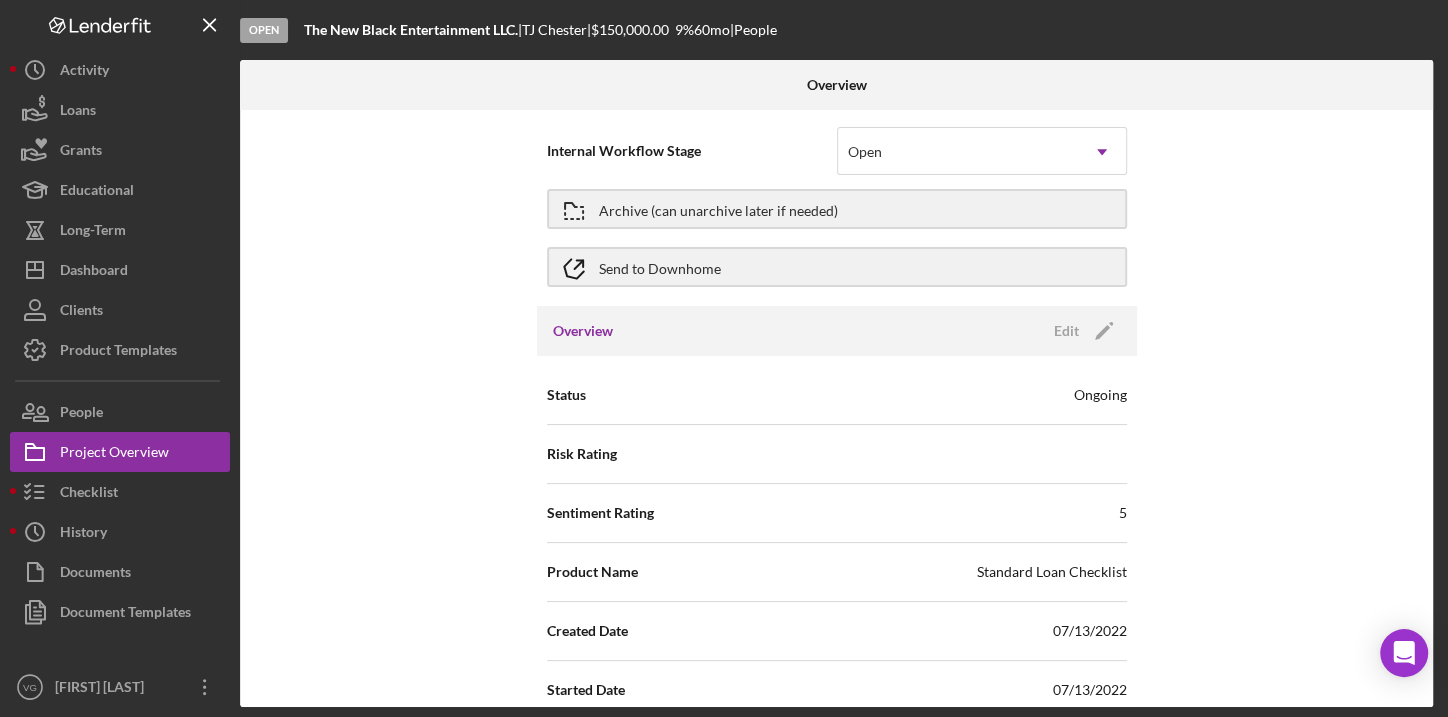 scroll, scrollTop: 0, scrollLeft: 0, axis: both 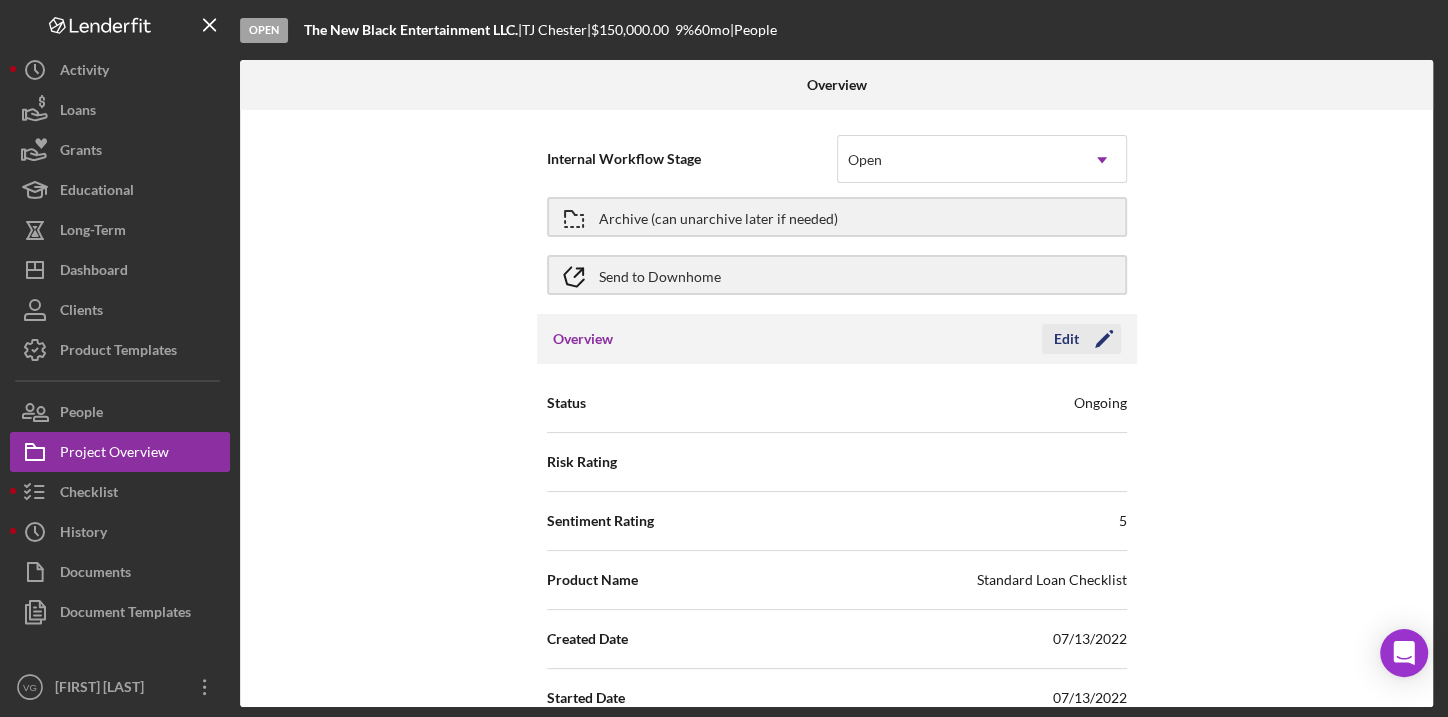 click on "Edit" at bounding box center [1066, 339] 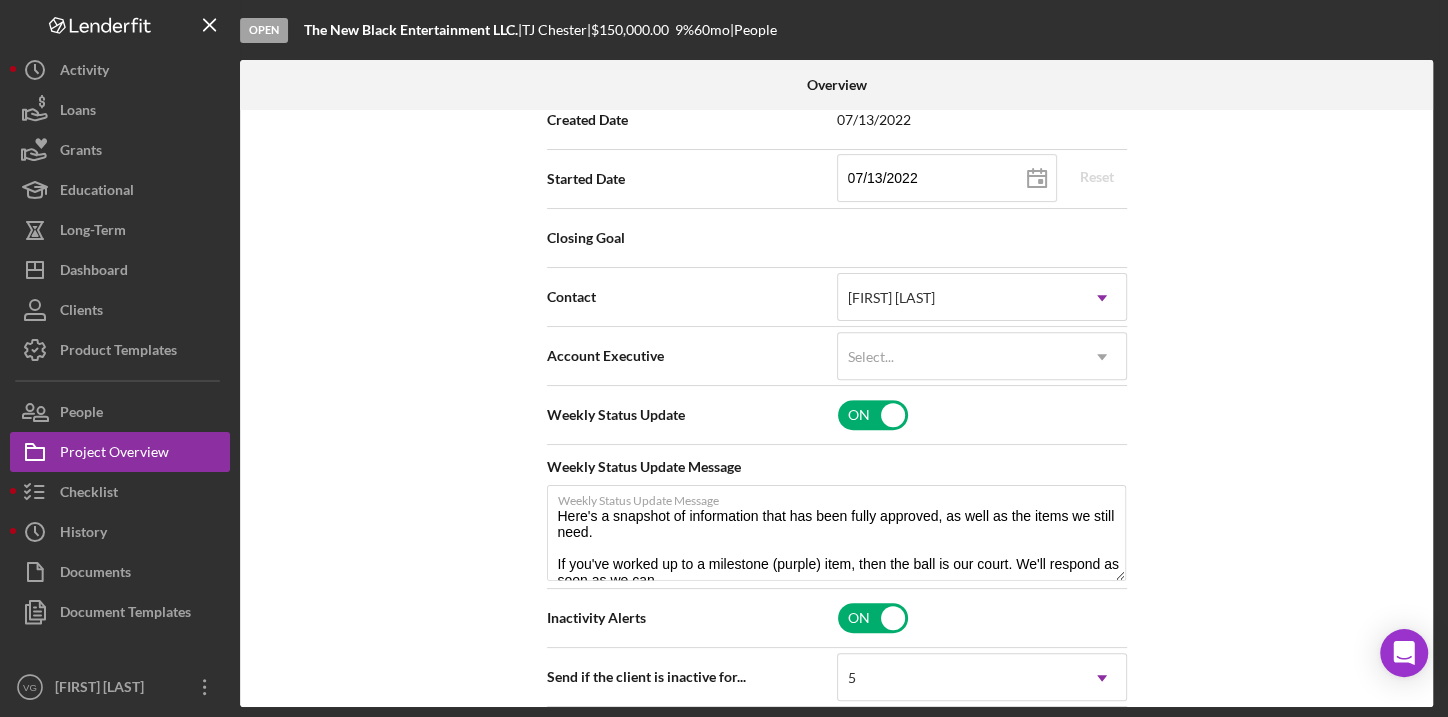 scroll, scrollTop: 545, scrollLeft: 0, axis: vertical 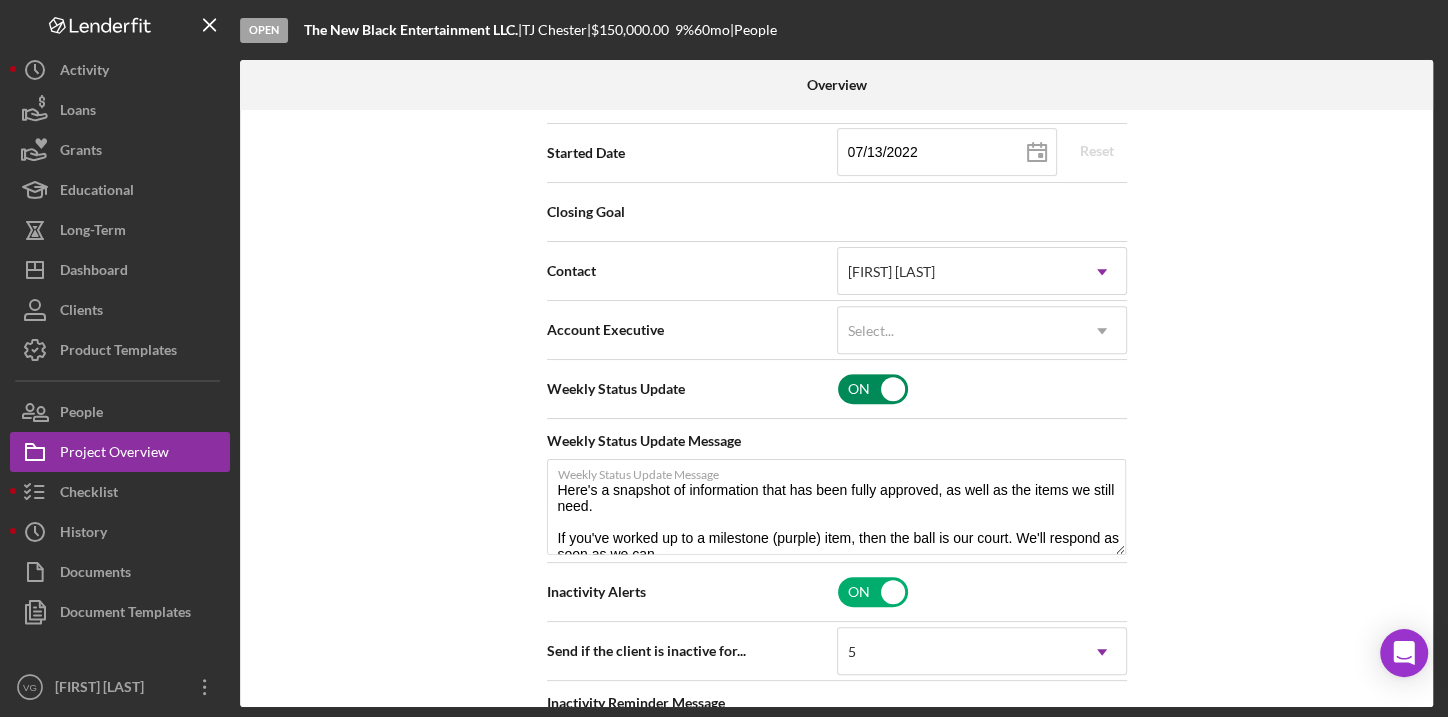click at bounding box center [873, 389] 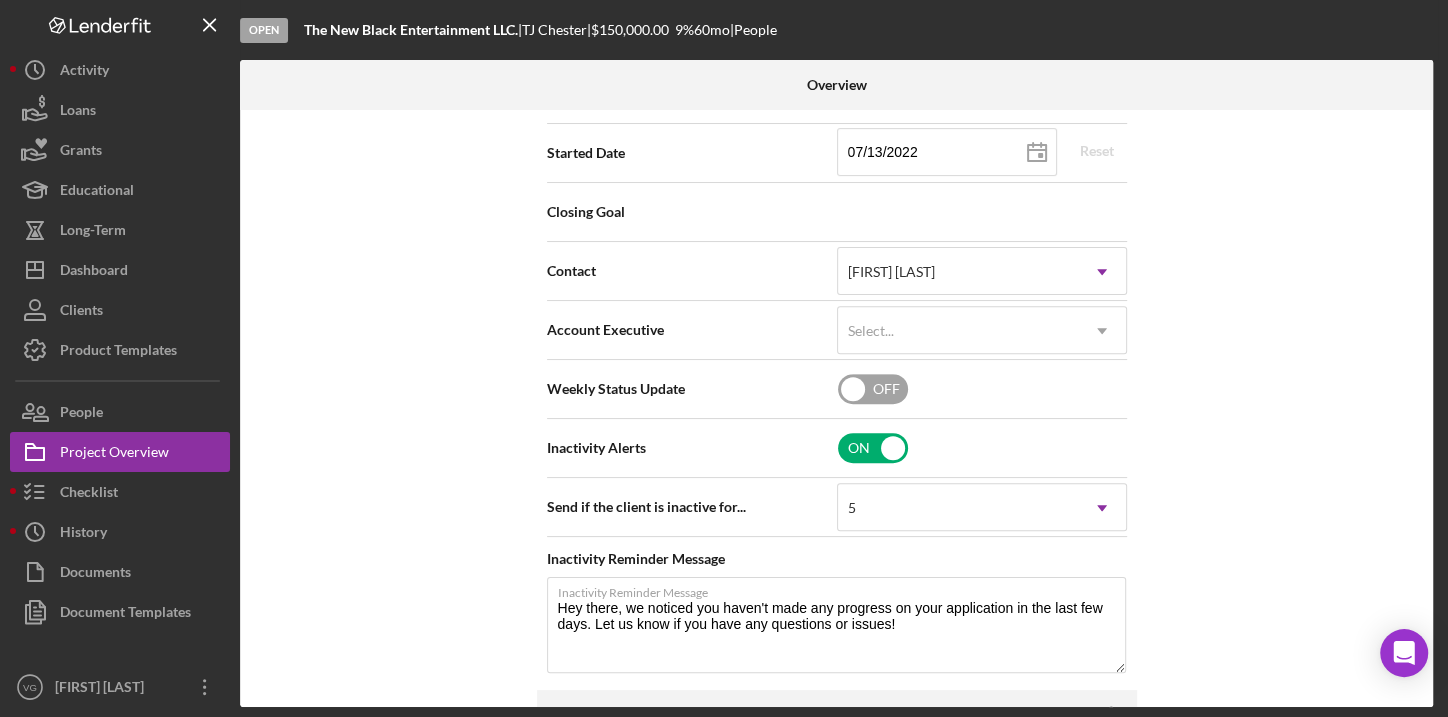 scroll, scrollTop: 636, scrollLeft: 0, axis: vertical 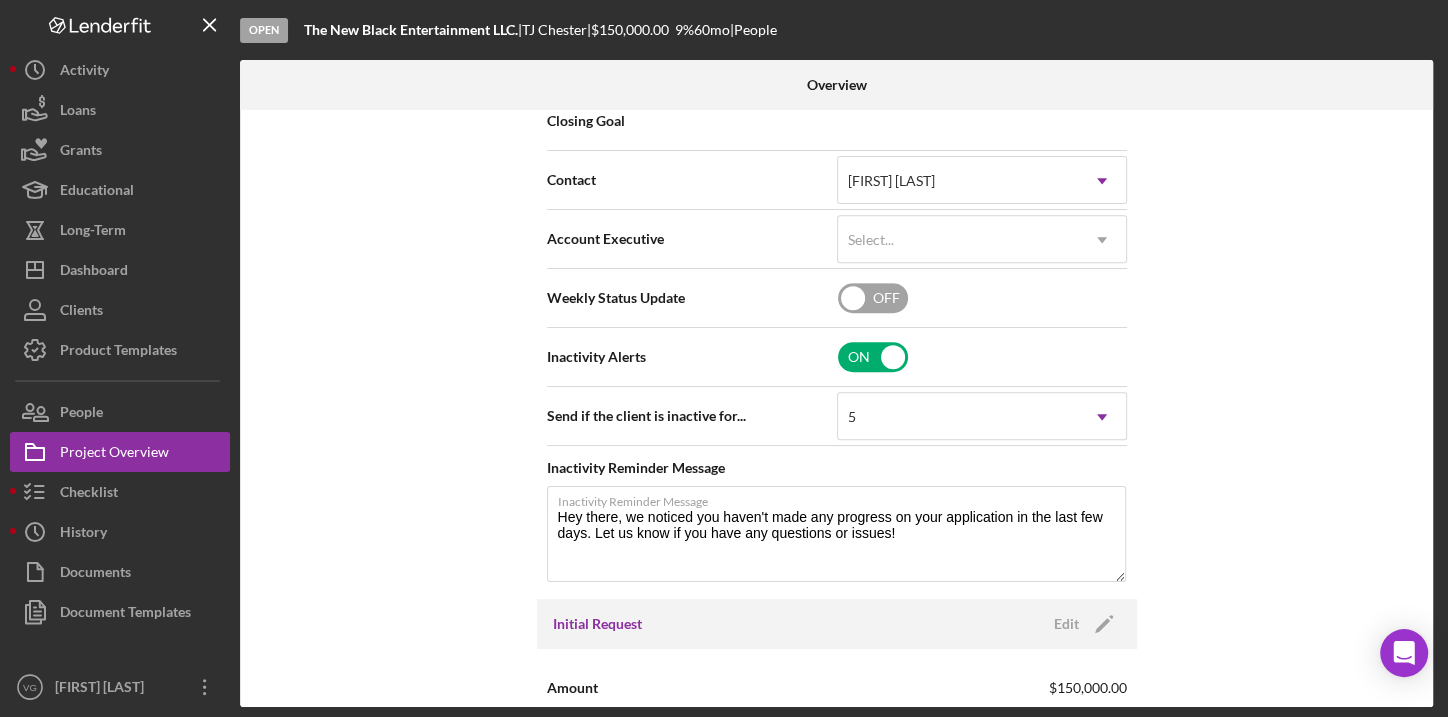 click at bounding box center (873, 298) 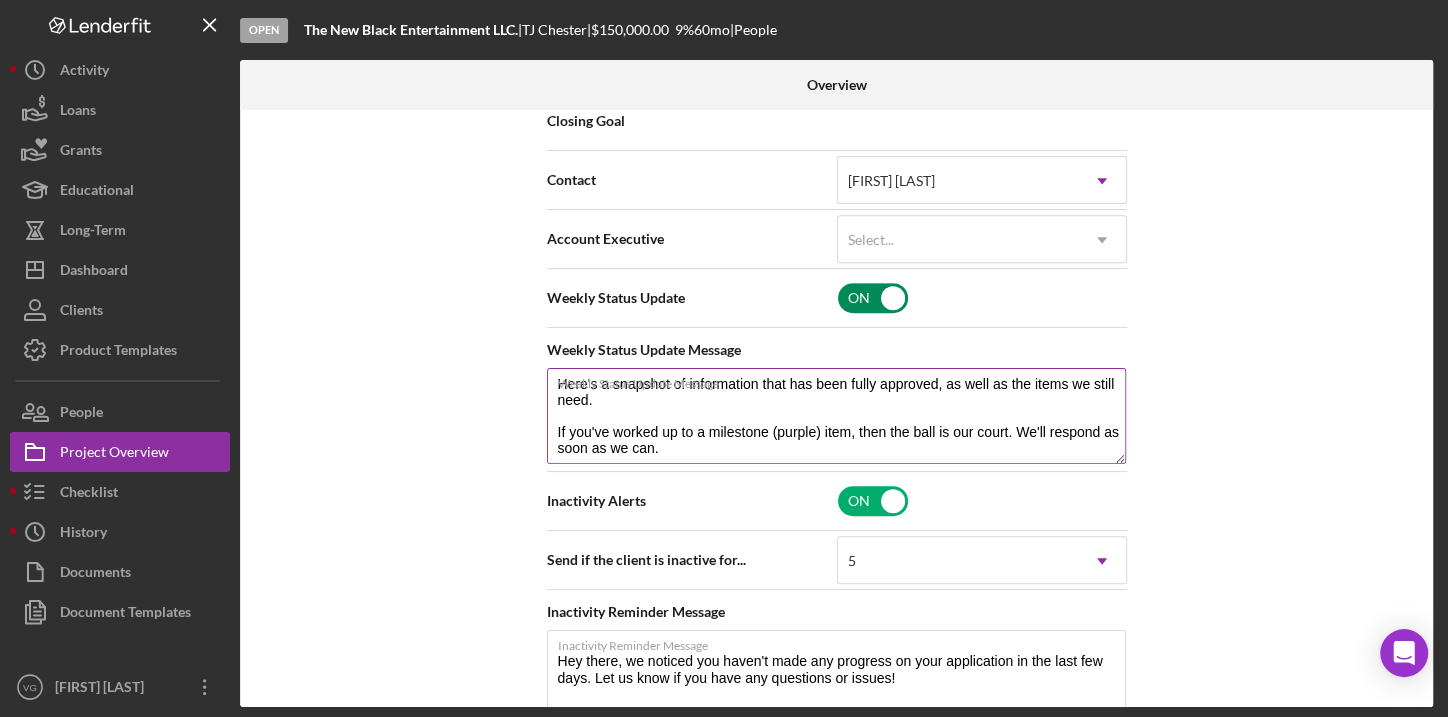 scroll, scrollTop: 0, scrollLeft: 0, axis: both 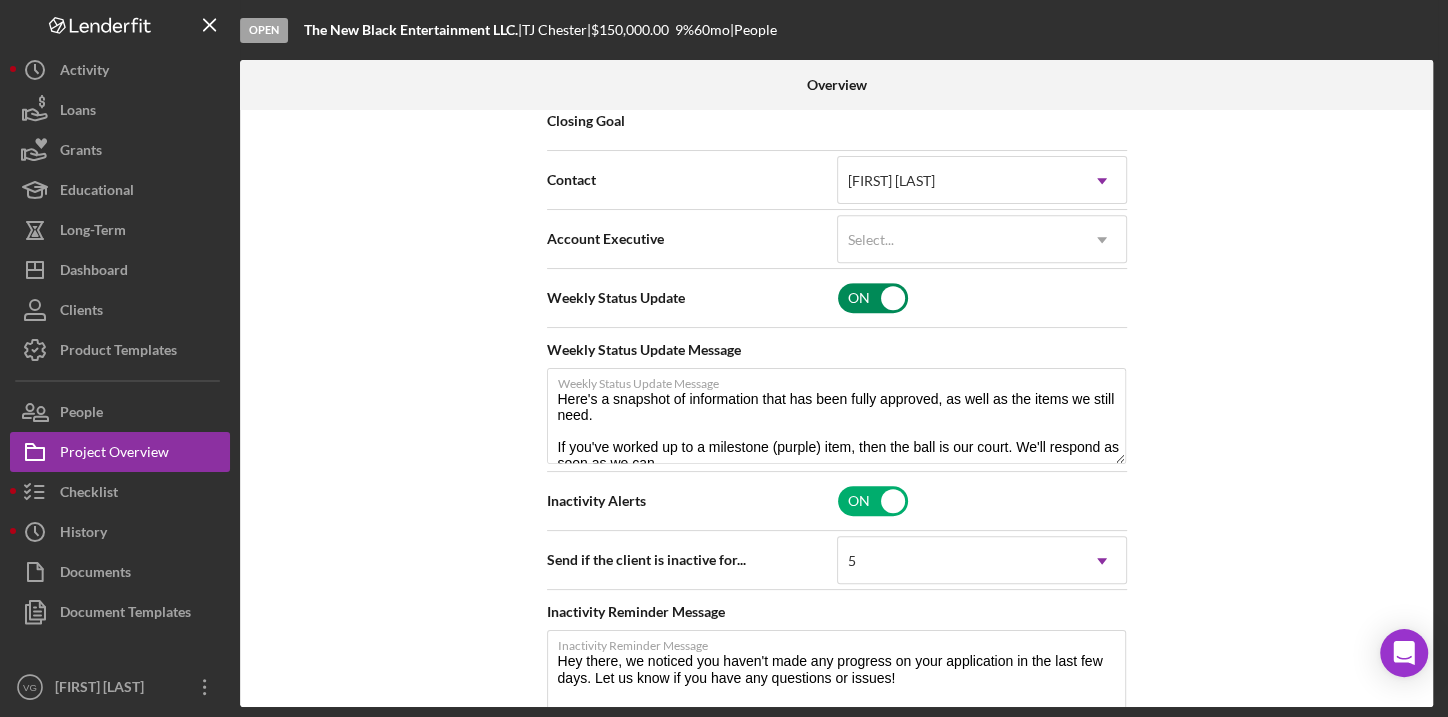 click at bounding box center (873, 298) 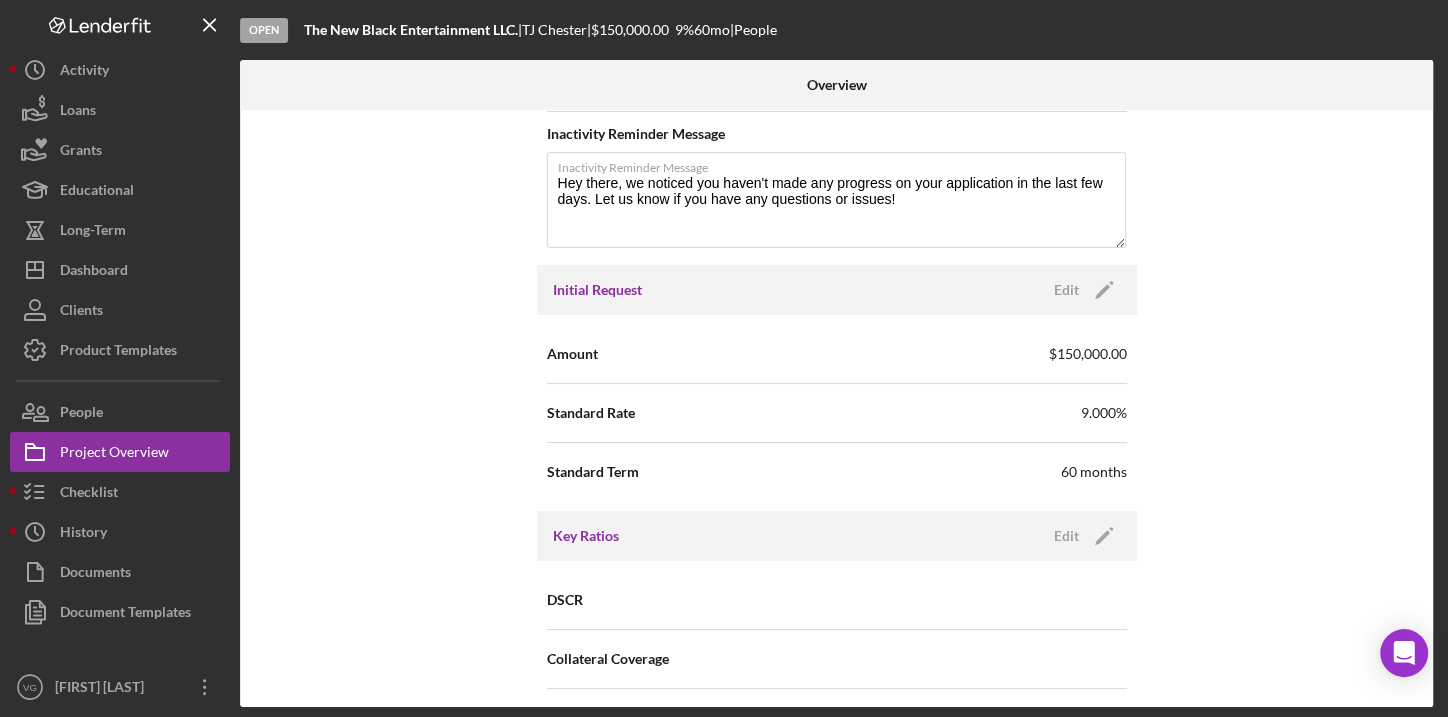 scroll, scrollTop: 999, scrollLeft: 0, axis: vertical 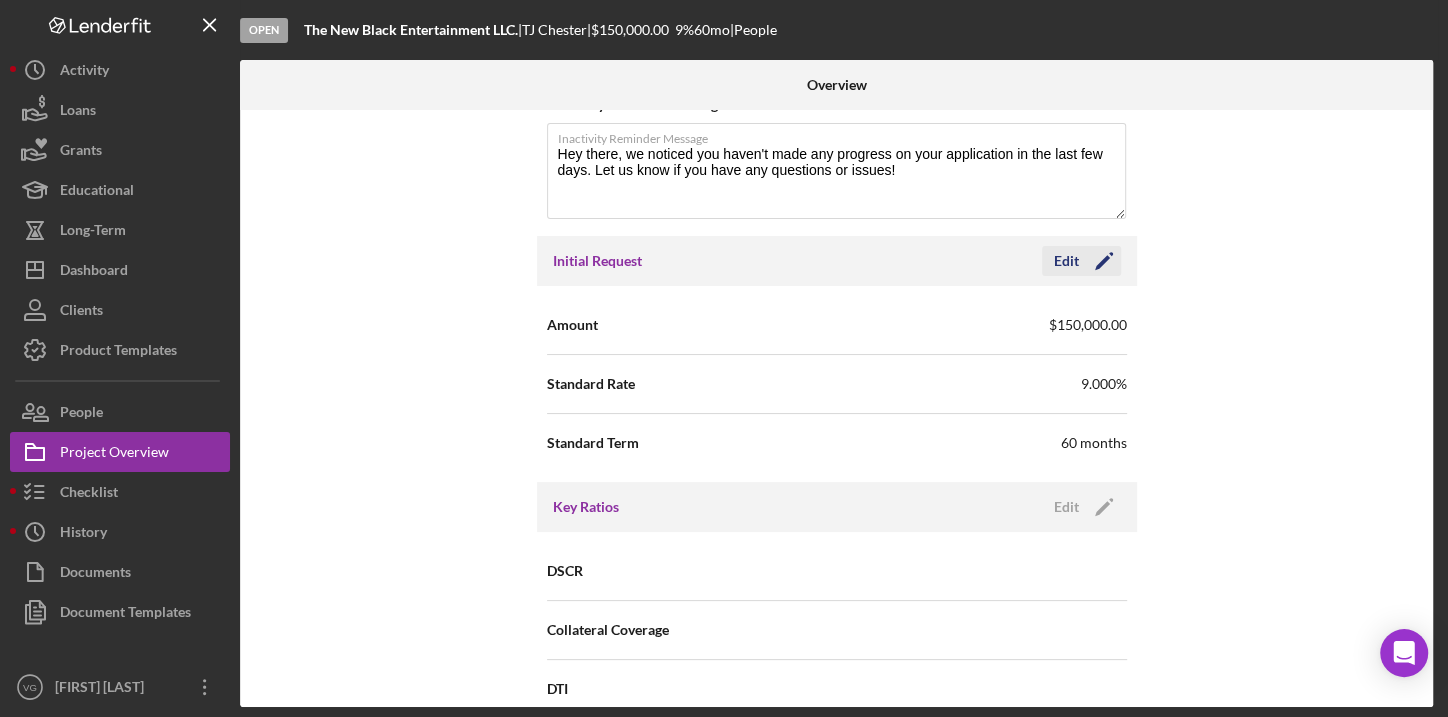 click on "Edit" at bounding box center [1066, 261] 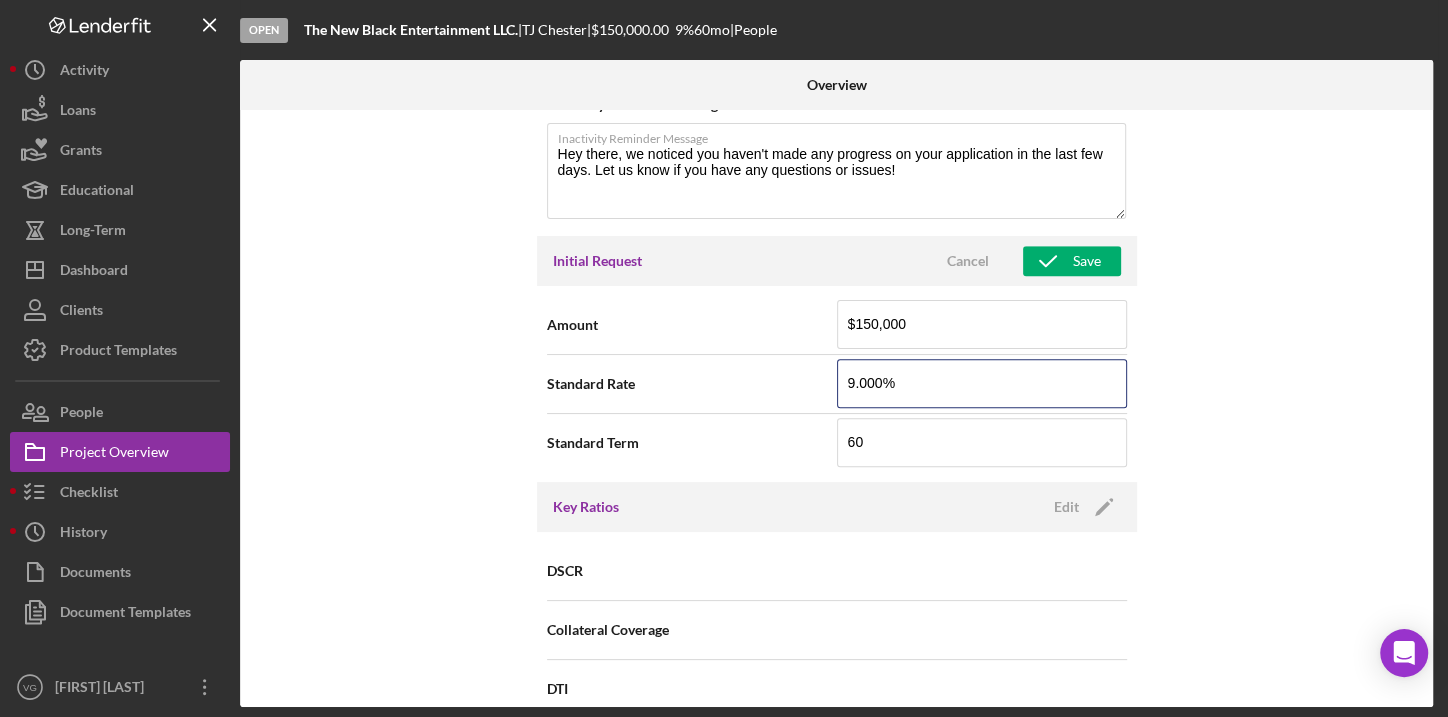 drag, startPoint x: 925, startPoint y: 373, endPoint x: 793, endPoint y: 375, distance: 132.01515 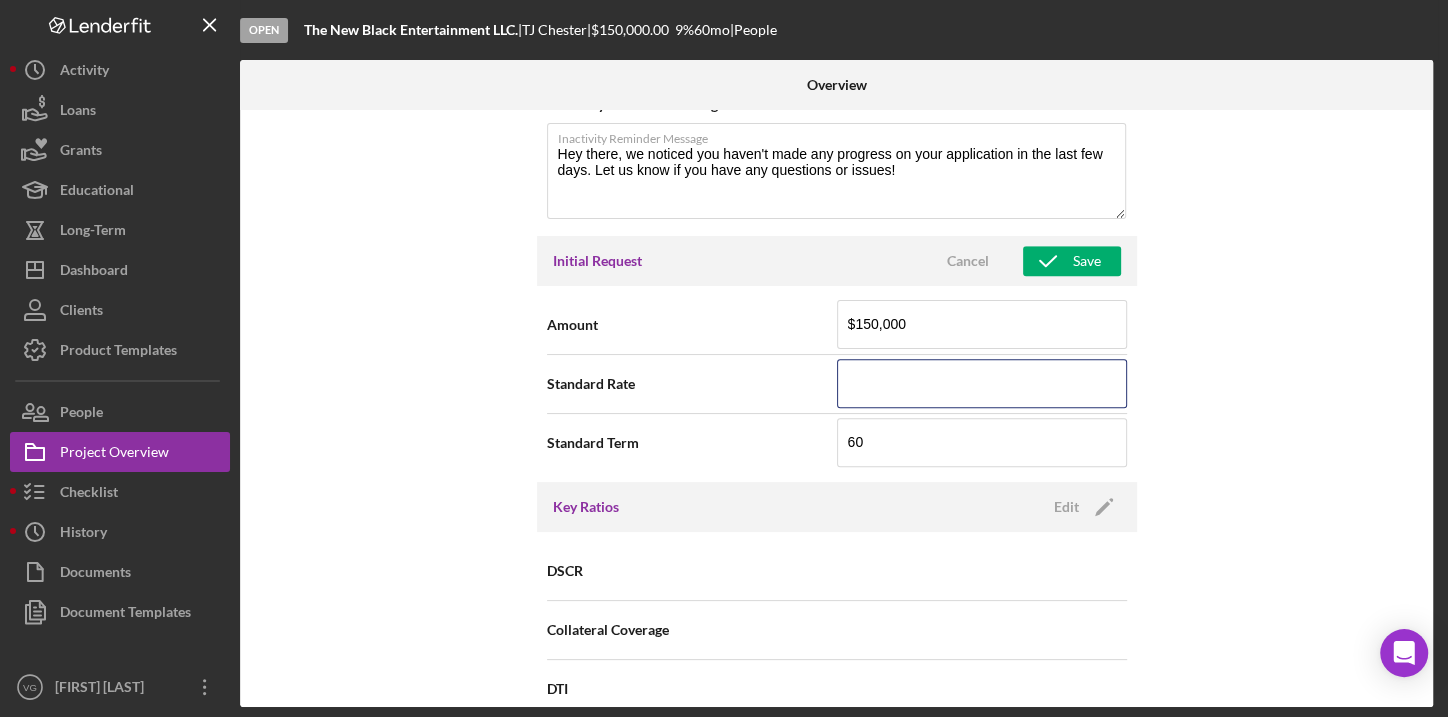 type 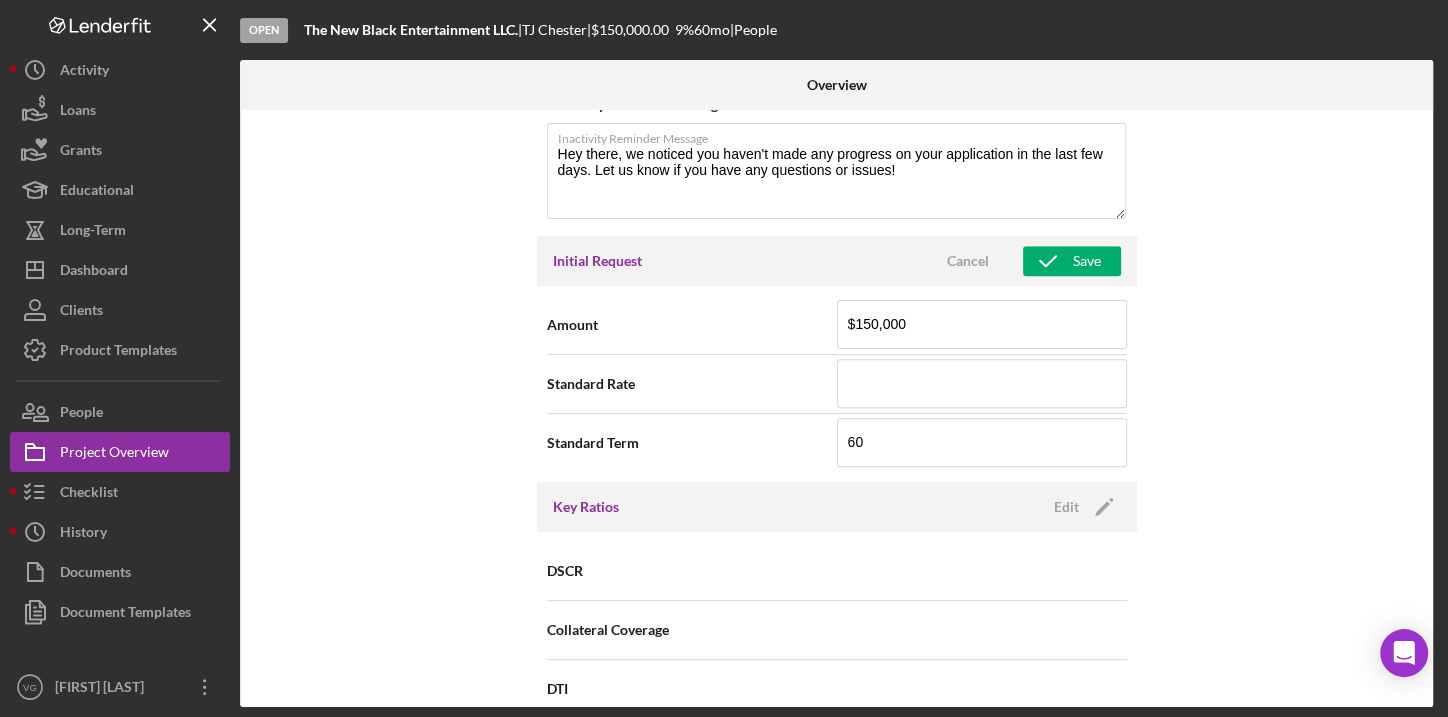 click on "Created Date [MONTH]/[DAY]/[YEAR] Started Date [MONTH]/[DAY]/[YEAR] [YEAR]-[MONTH]-[DAY] Closing Goal Contact [FIRST] [LAST] Account Executive Select... Weekly Status Update OFF Inactivity Alerts ON Send if the client is inactive for... 5 Inactivity Reminder Message Inactivity Reminder Message Hey there, we noticed you haven't made any progress on your application in the last few days. Let us know if you have any questions or issues! Initial Request Cancel Save Amount $150,000 Standard Rate Standard Term Key Ratios Edit Icon/Edit DSCR Collateral Coverage DTI LTV Global DSCR Global Collateral Coverage Global DTI NOI Recomendation Edit Icon/Edit Payment Type Rate Term (months) Amount Down Payment Closing Fee No Origination Fee" at bounding box center (836, 408) 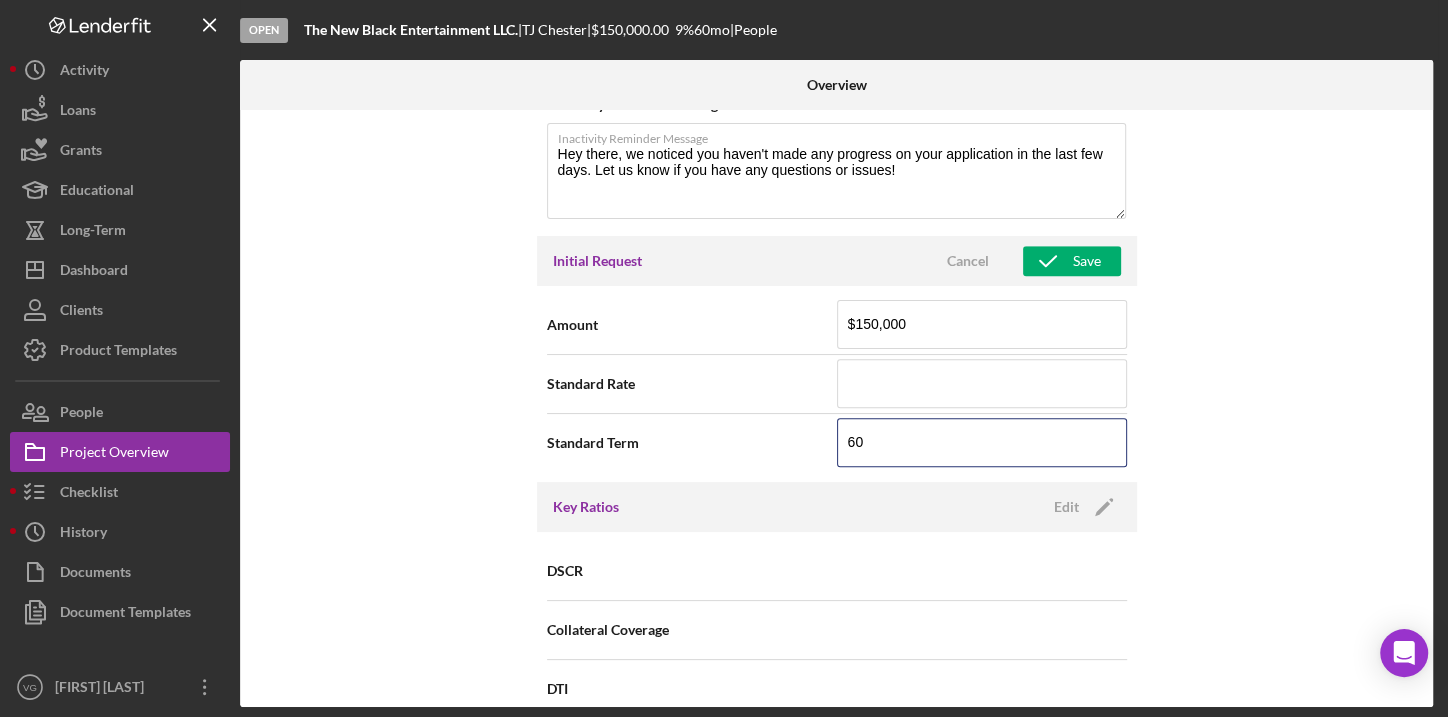 drag, startPoint x: 888, startPoint y: 444, endPoint x: 811, endPoint y: 441, distance: 77.05842 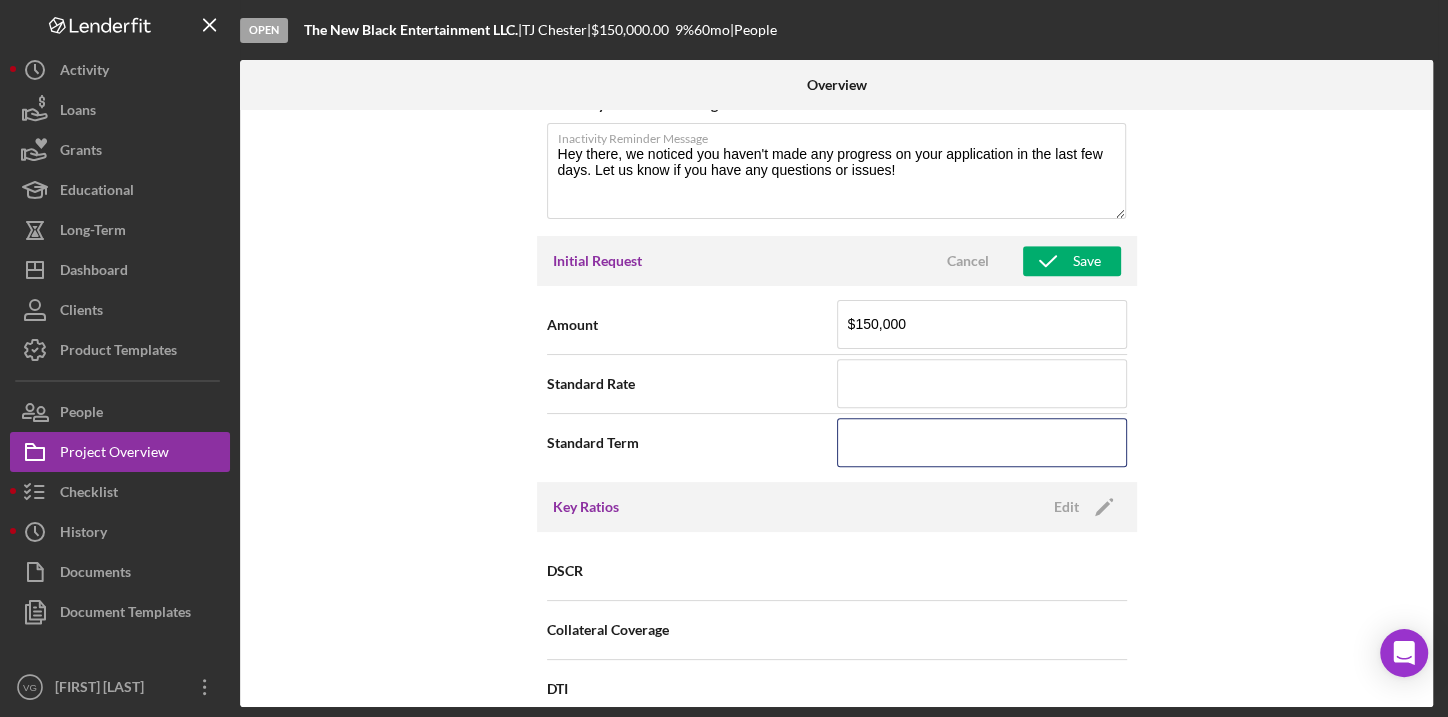 type 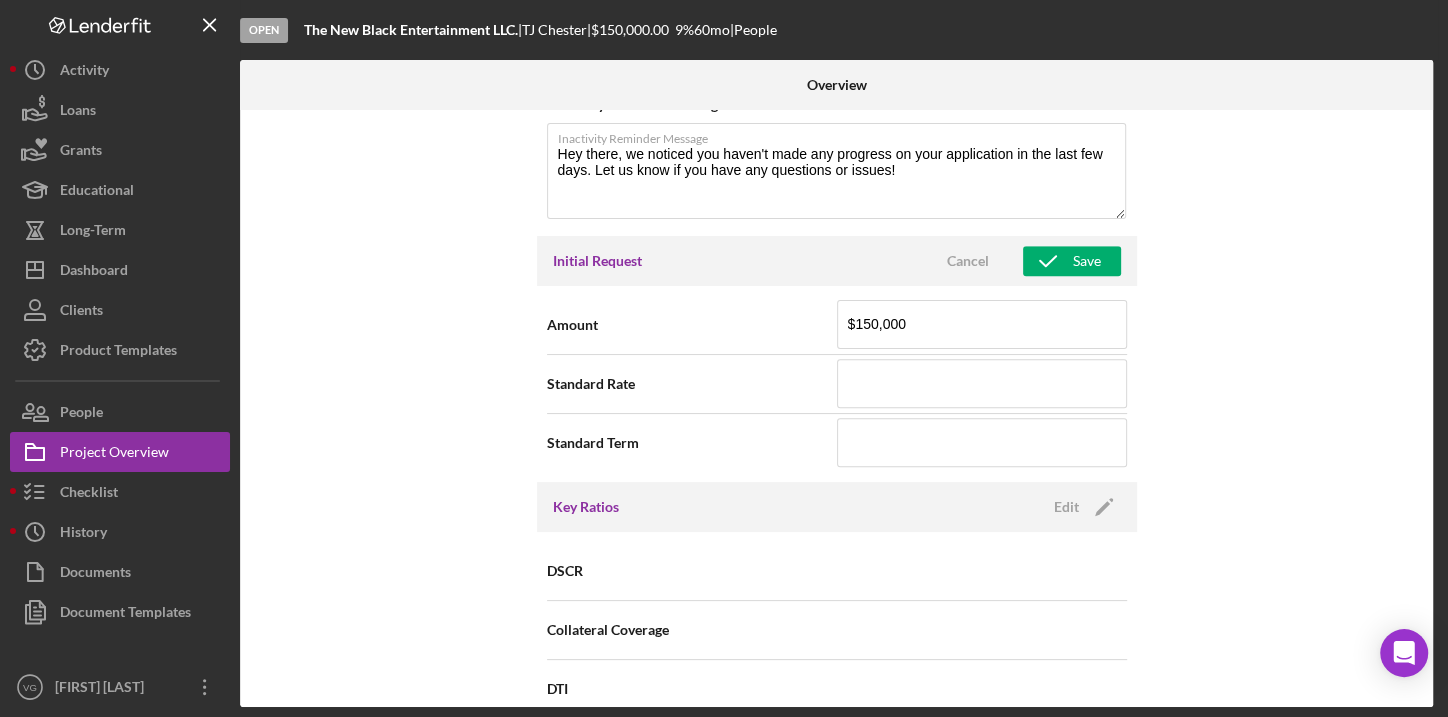 click on "Internal Workflow Stage Open Icon/Dropdown Arrow Archive (can unarchive later if needed) Send to Downhome Overview Cancel Save Status Ongoing Icon/Dropdown Arrow Risk Rating Sentiment Rating 5 Icon/Dropdown Arrow Product Name Standard Loan Checklist Created Date 07/13/2022 Started Date 07/13/2022 2022-07-13 Reset Closing Goal Contact [FIRST] [LAST] Account Executive Select... Weekly Status Update OFF Inactivity Alerts ON Send if the client is inactive for... 5 Inactivity Reminder Message Inactivity Reminder Message Hey there, we noticed you haven't made any progress on your application in the last few days. Let us know if you have any questions or issues! Initial Request Cancel Save Amount $150,000 Standard Rate Standard Term Key Ratios Edit Icon/Edit DSCR Collateral Coverage DTI LTV Global DSCR Global Collateral Coverage NOI" at bounding box center (836, 408) 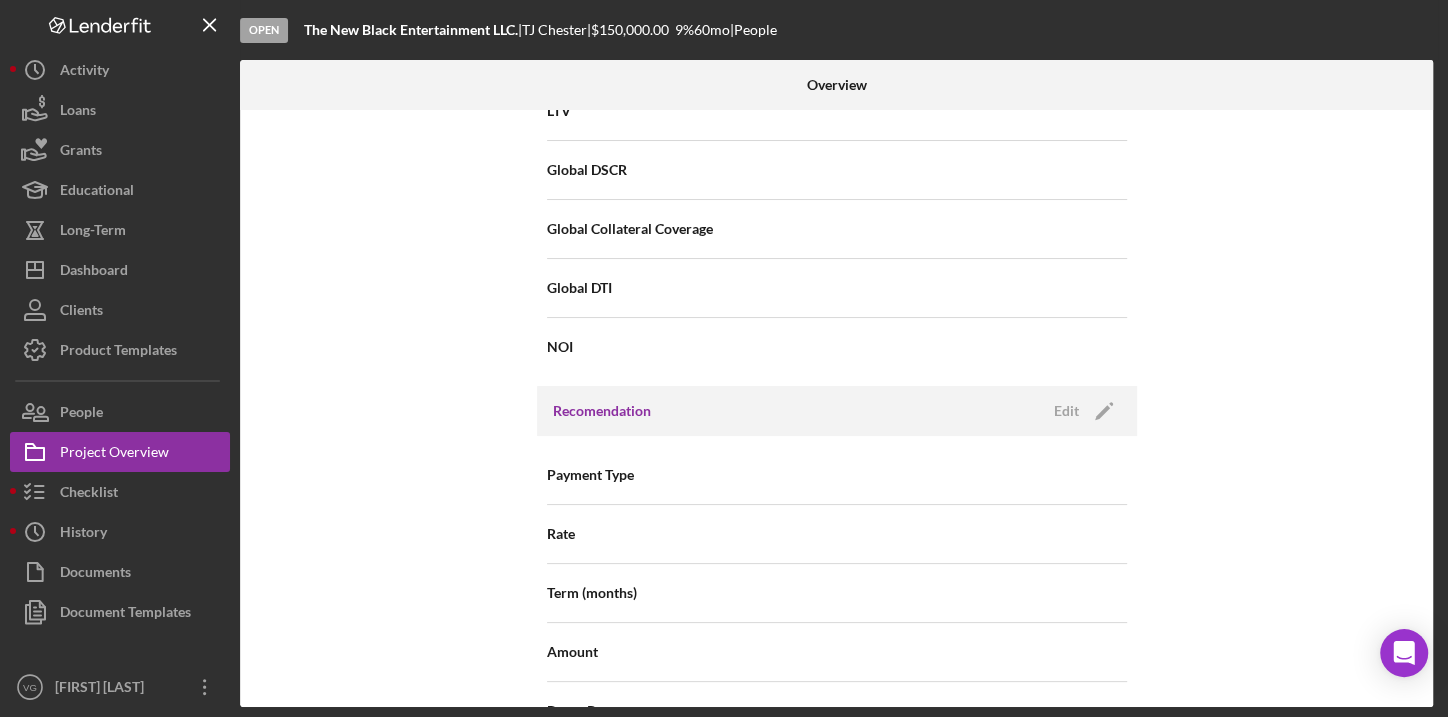 scroll, scrollTop: 1727, scrollLeft: 0, axis: vertical 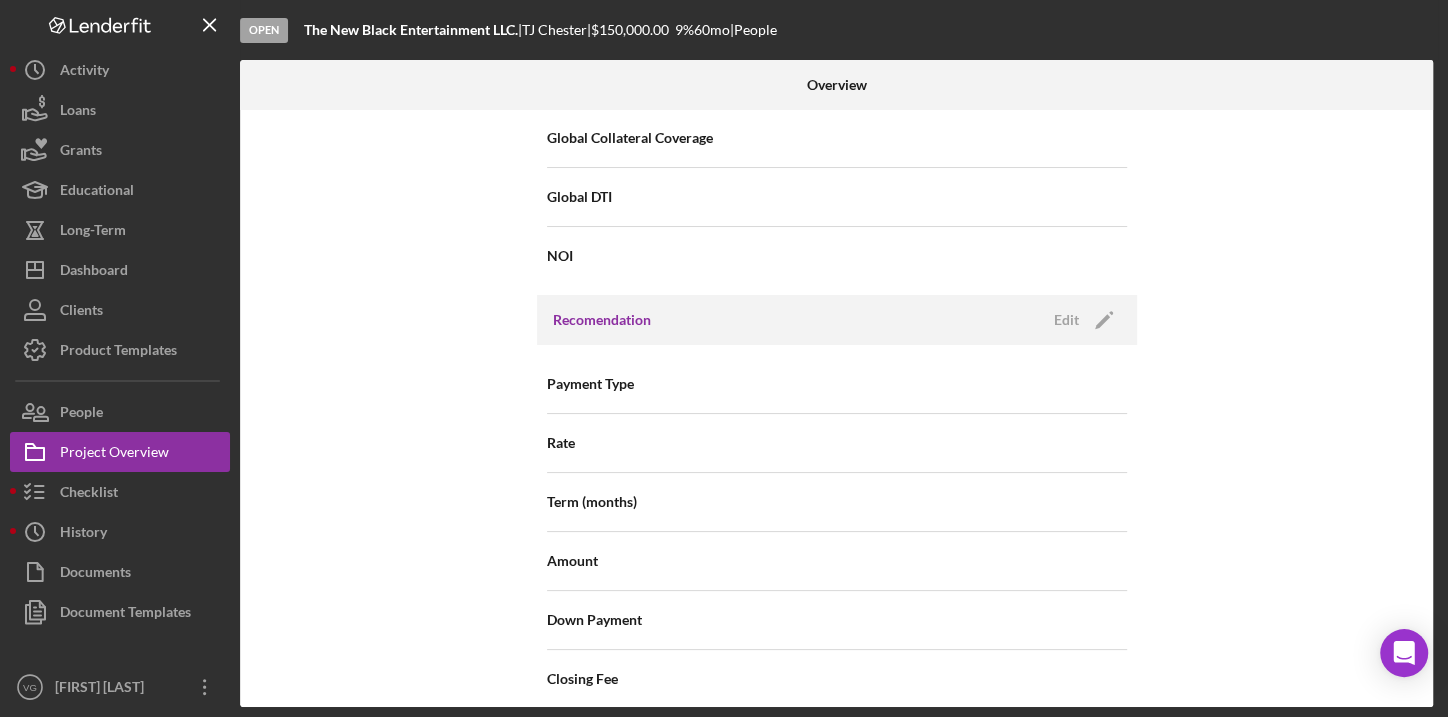 click on "Recomendation Edit Icon/Edit" at bounding box center (837, 320) 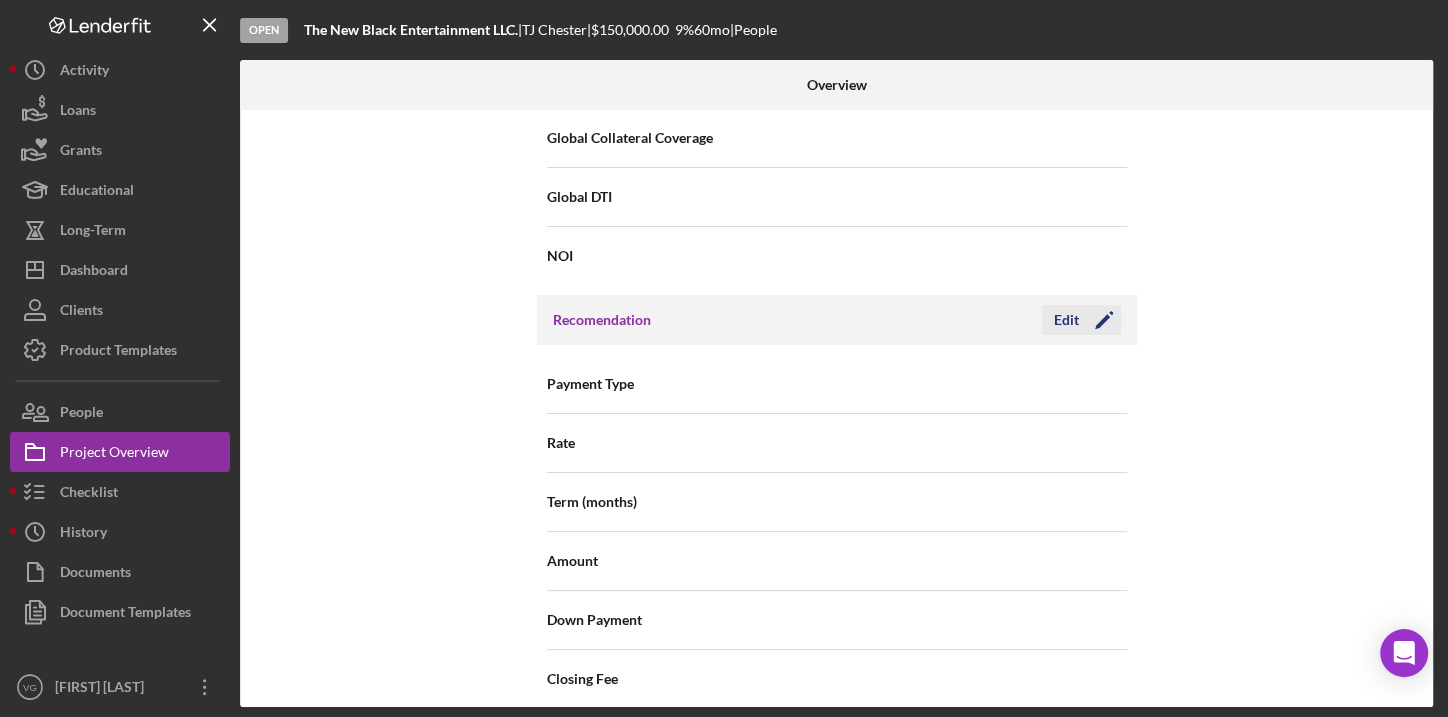 click on "Edit" at bounding box center [1066, 320] 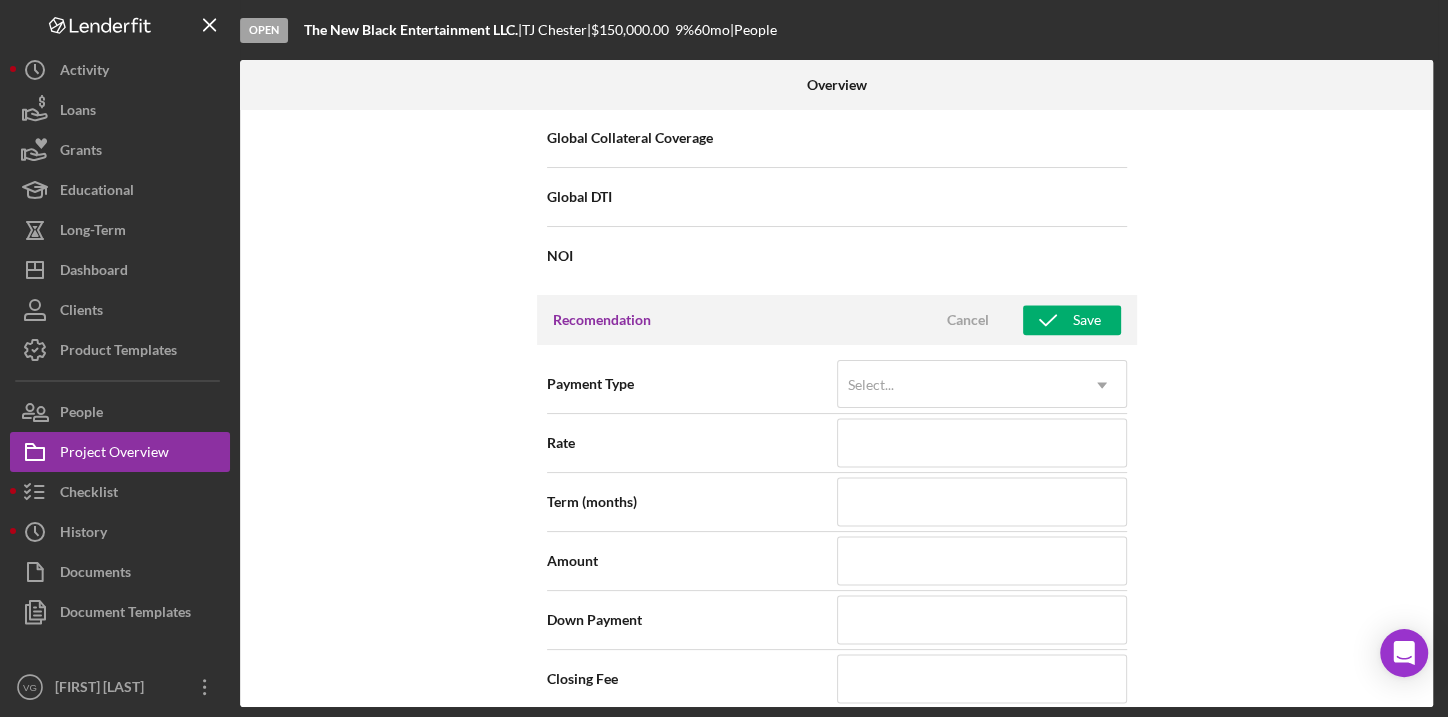 click on "Recomendation Cancel Save" at bounding box center [837, 320] 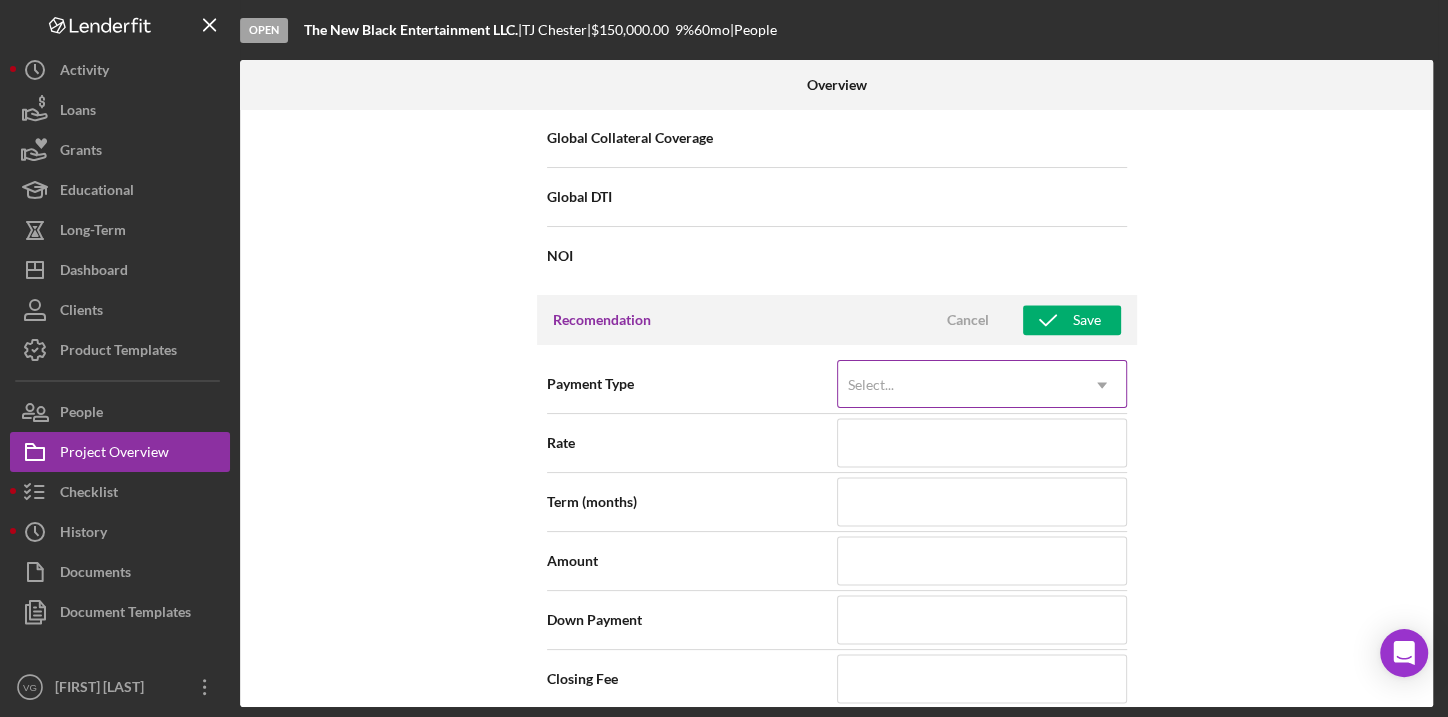 click on "Select..." at bounding box center (958, 385) 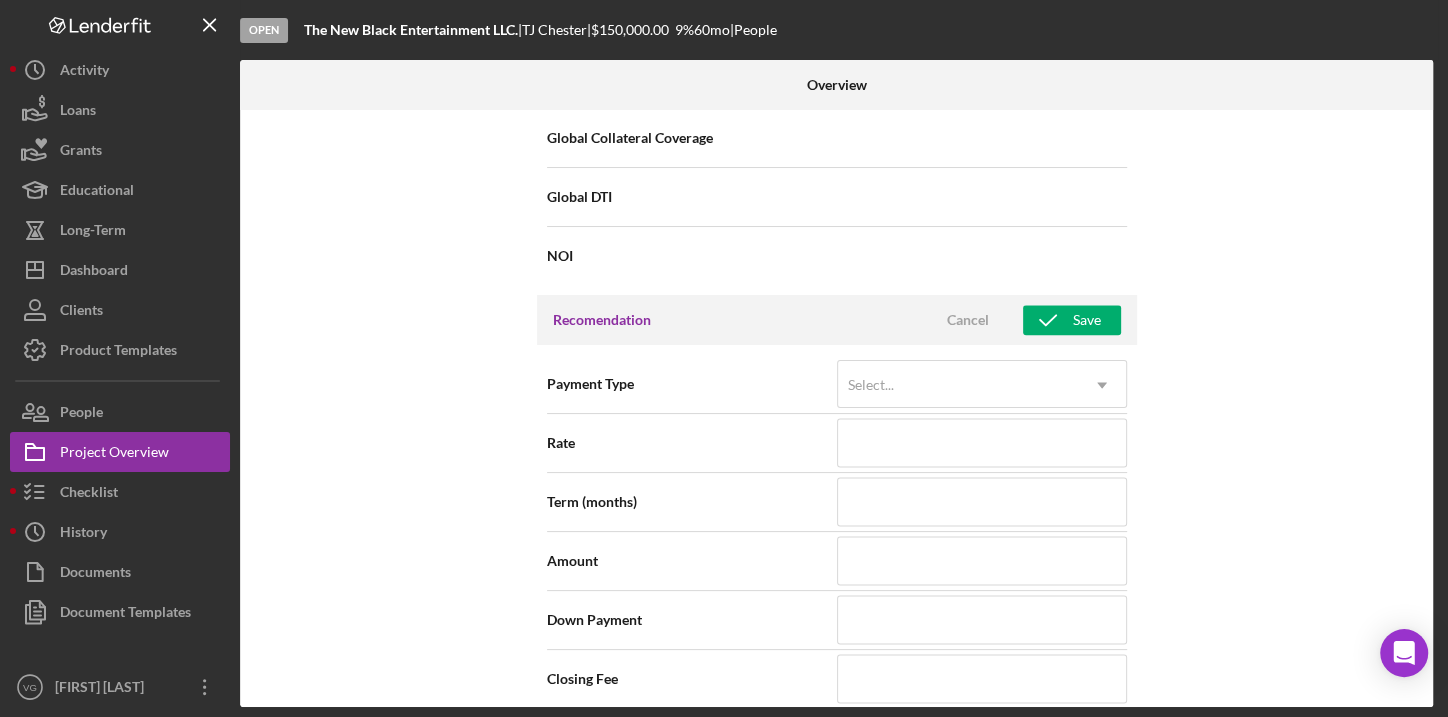 click on "Payment Type Select... Icon/Dropdown Arrow" at bounding box center [837, 384] 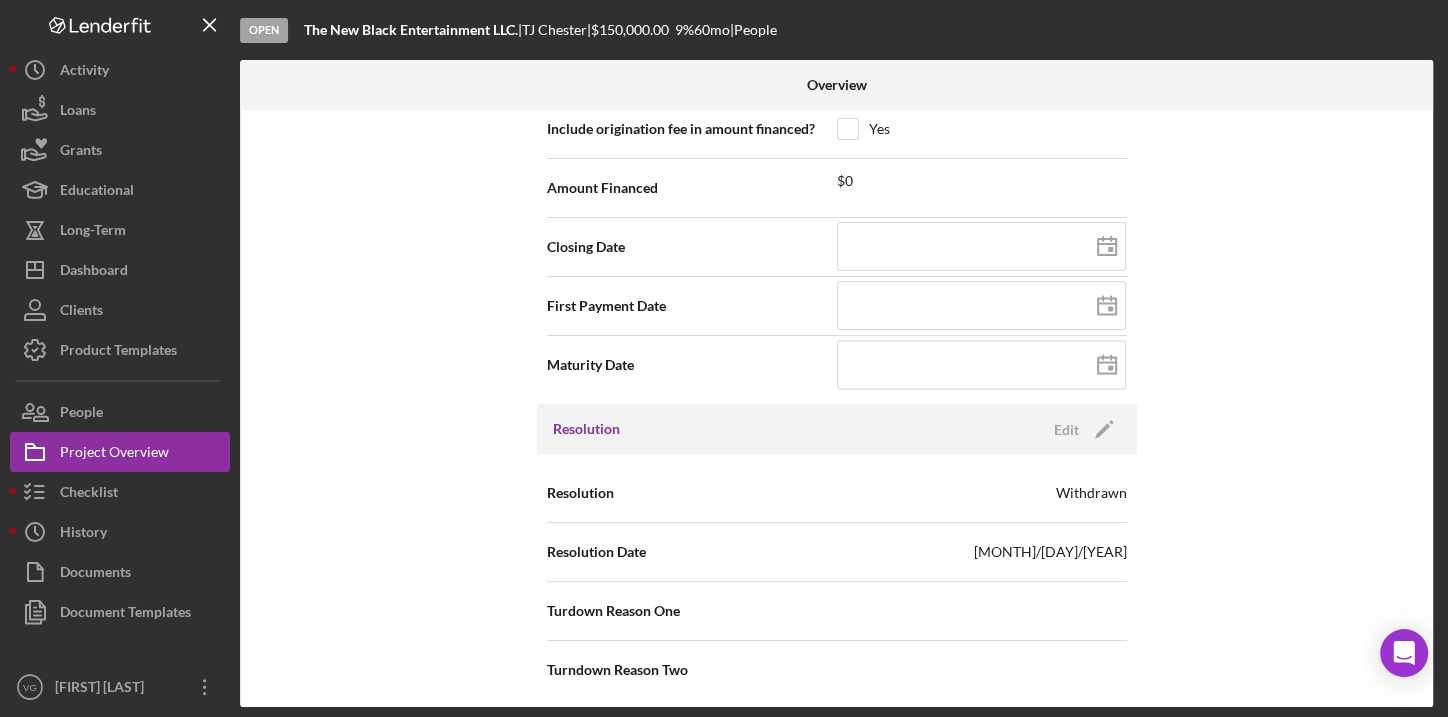 scroll, scrollTop: 2455, scrollLeft: 0, axis: vertical 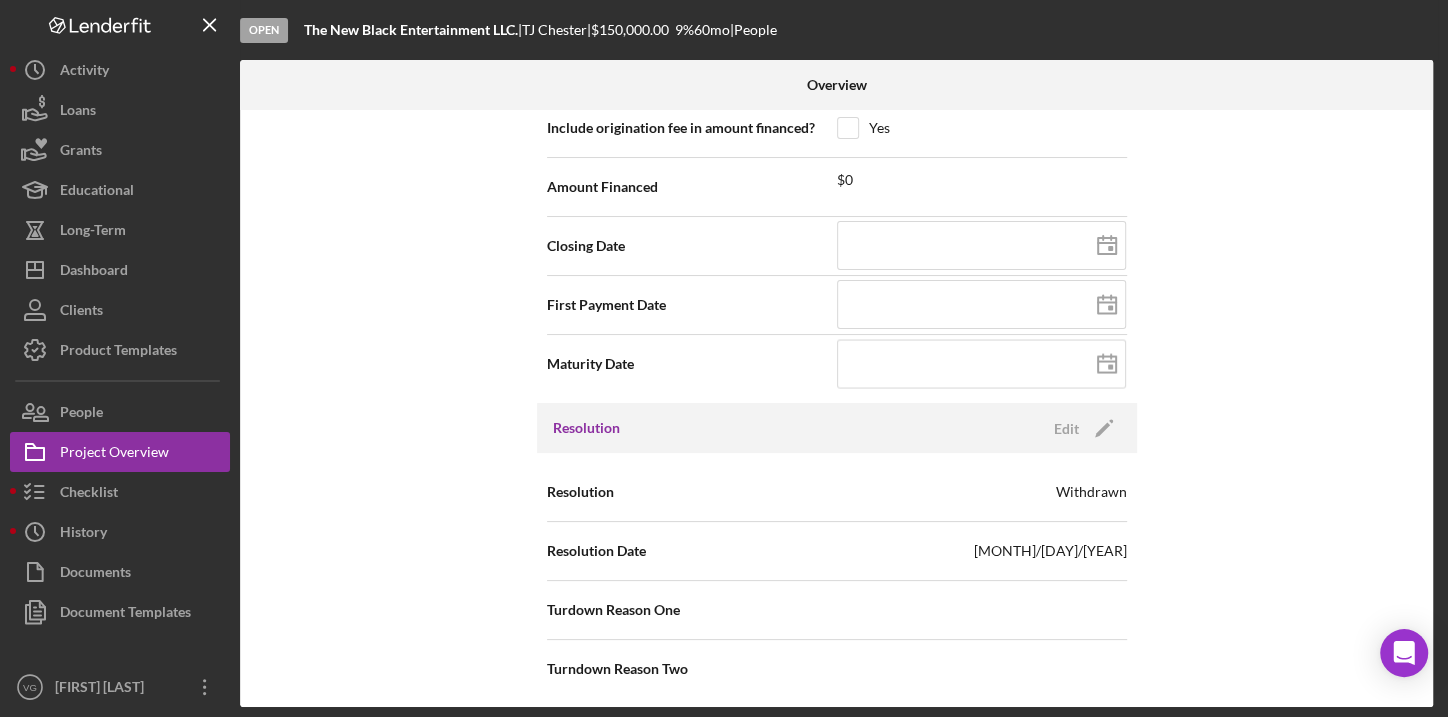 click on "Resolution" at bounding box center [580, 492] 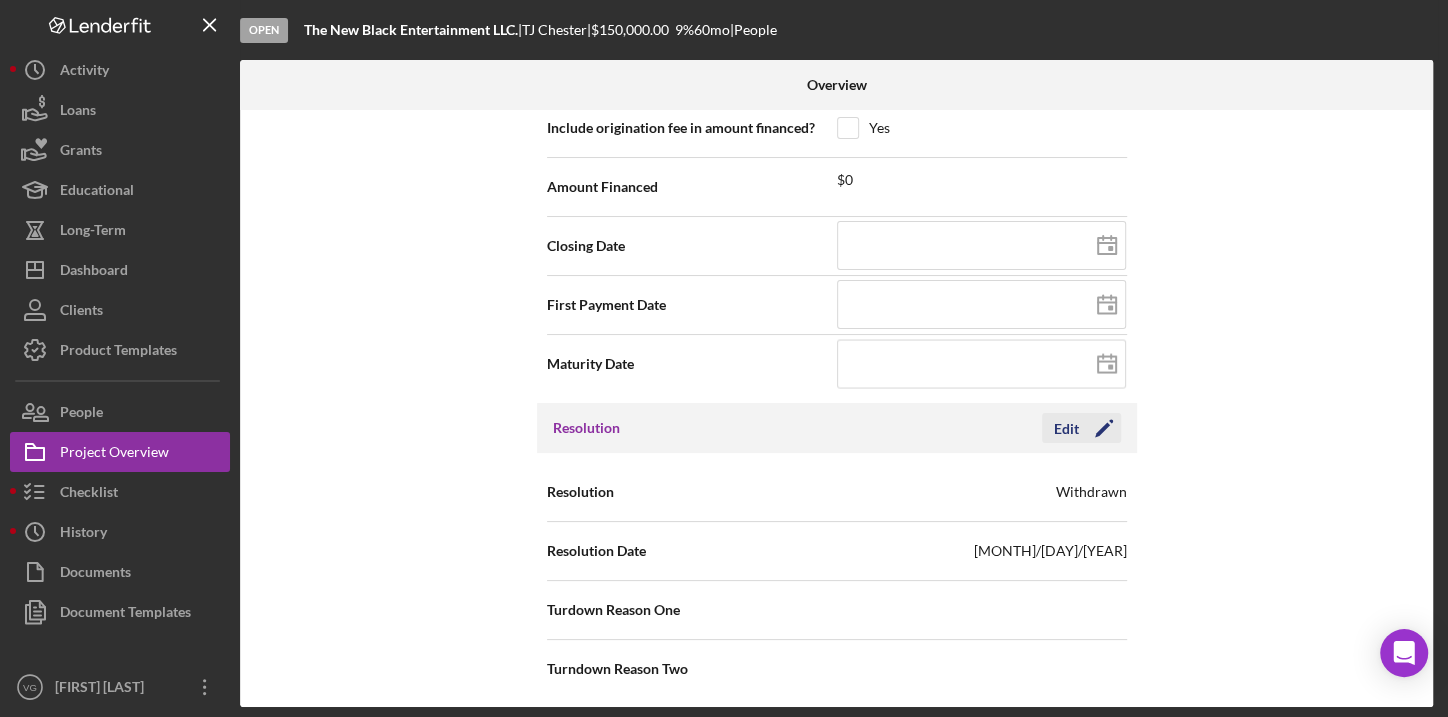 click on "Edit" at bounding box center [1066, 428] 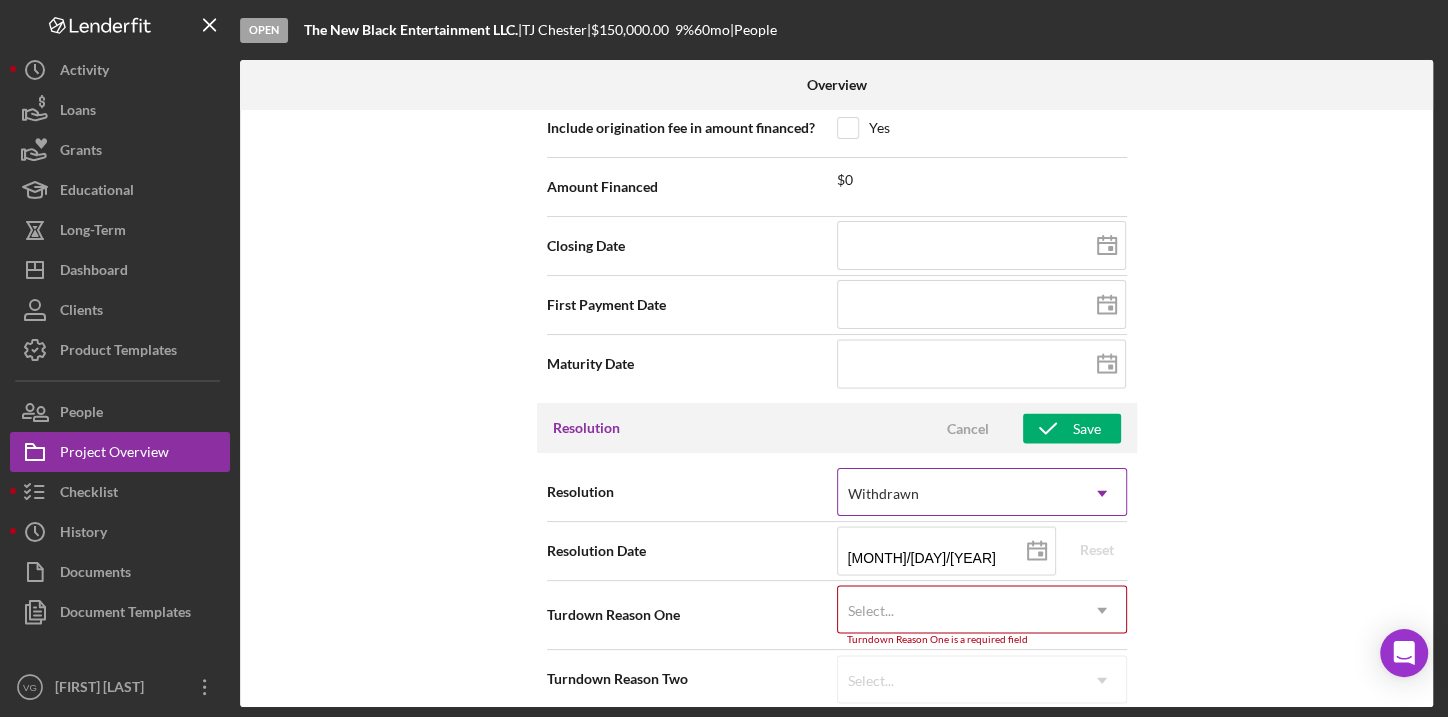 click on "Withdrawn" at bounding box center (958, 493) 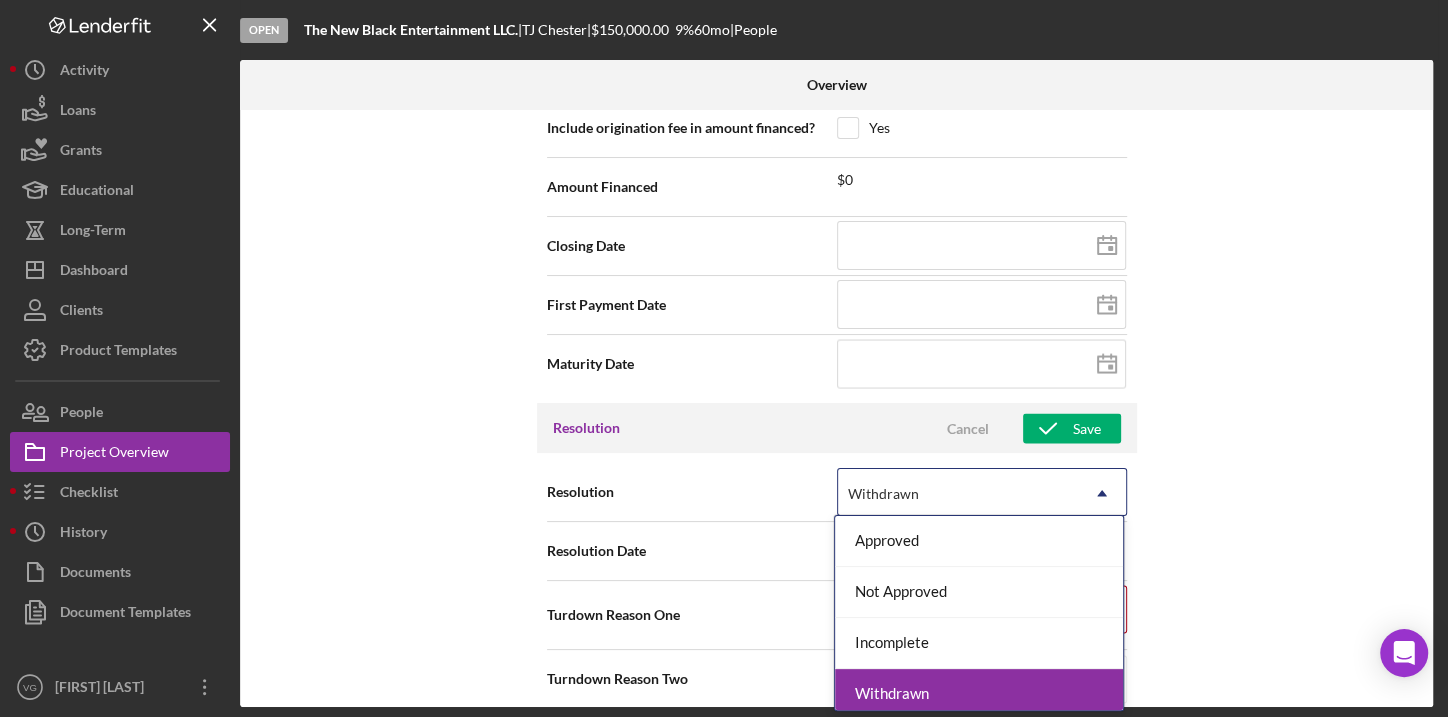 scroll, scrollTop: 8, scrollLeft: 0, axis: vertical 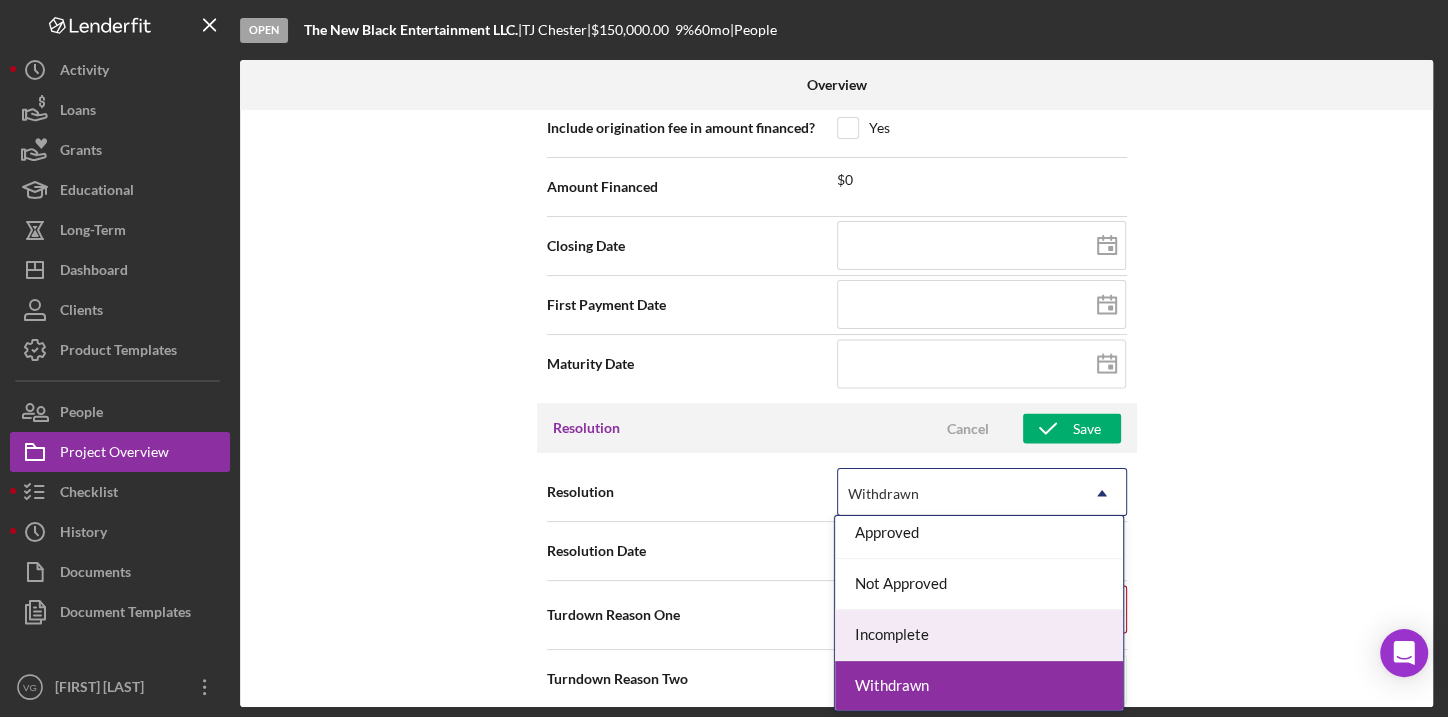 click on "Incomplete" at bounding box center [979, 635] 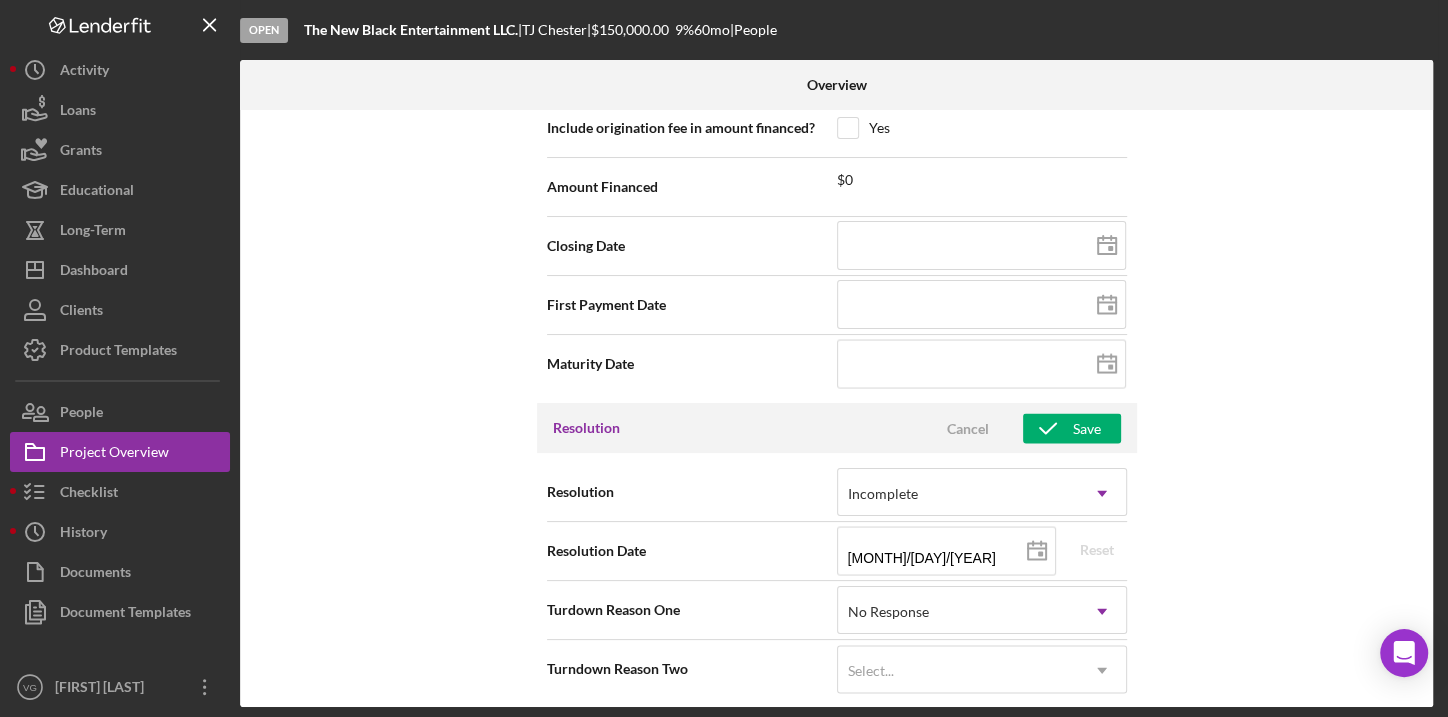 click on "Internal Workflow Stage Open Icon/Dropdown Arrow Archive (can unarchive later if needed) Send to Downhome Overview Cancel Save Status Ongoing Icon/Dropdown Arrow Risk Rating Sentiment Rating 5 Icon/Dropdown Arrow Product Name Standard Loan Checklist Created Date 07/13/2022 Started Date 07/13/2022 2022-07-13 Reset Closing Goal Contact [FIRST] [LAST] Account Executive Select... Weekly Status Update OFF Inactivity Alerts ON Send if the client is inactive for... 5 Inactivity Reminder Message Inactivity Reminder Message Hey there, we noticed you haven't made any progress on your application in the last few days. Let us know if you have any questions or issues! Initial Request Cancel Save Amount $150,000 Standard Rate Standard Term Key Ratios Edit Icon/Edit DSCR Collateral Coverage DTI LTV Global DSCR Global Collateral Coverage Global DTI NOI Recomendation Cancel Save Payment Type Select... Icon/Dropdown Arrow Rate Term (months) Amount Down Payment Yes Yes" at bounding box center (836, 408) 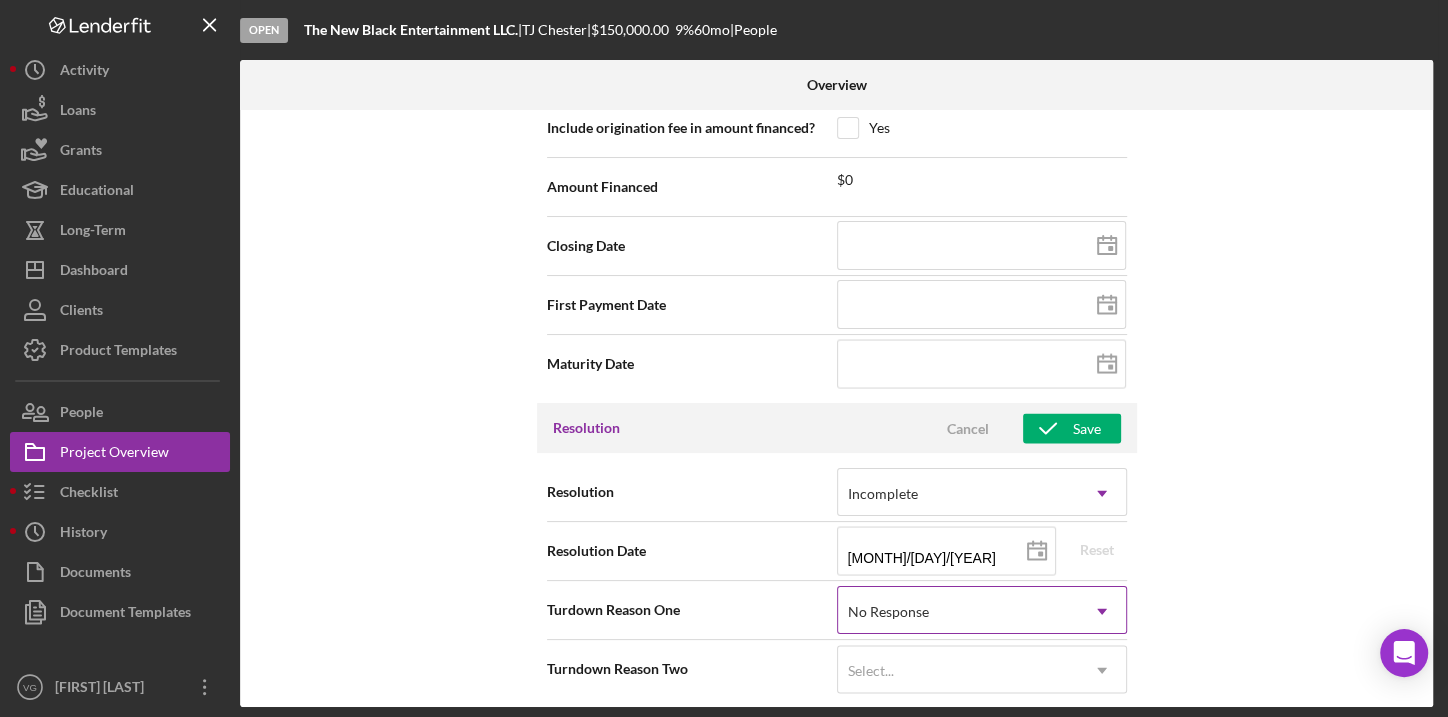 click on "Icon/Dropdown Arrow" 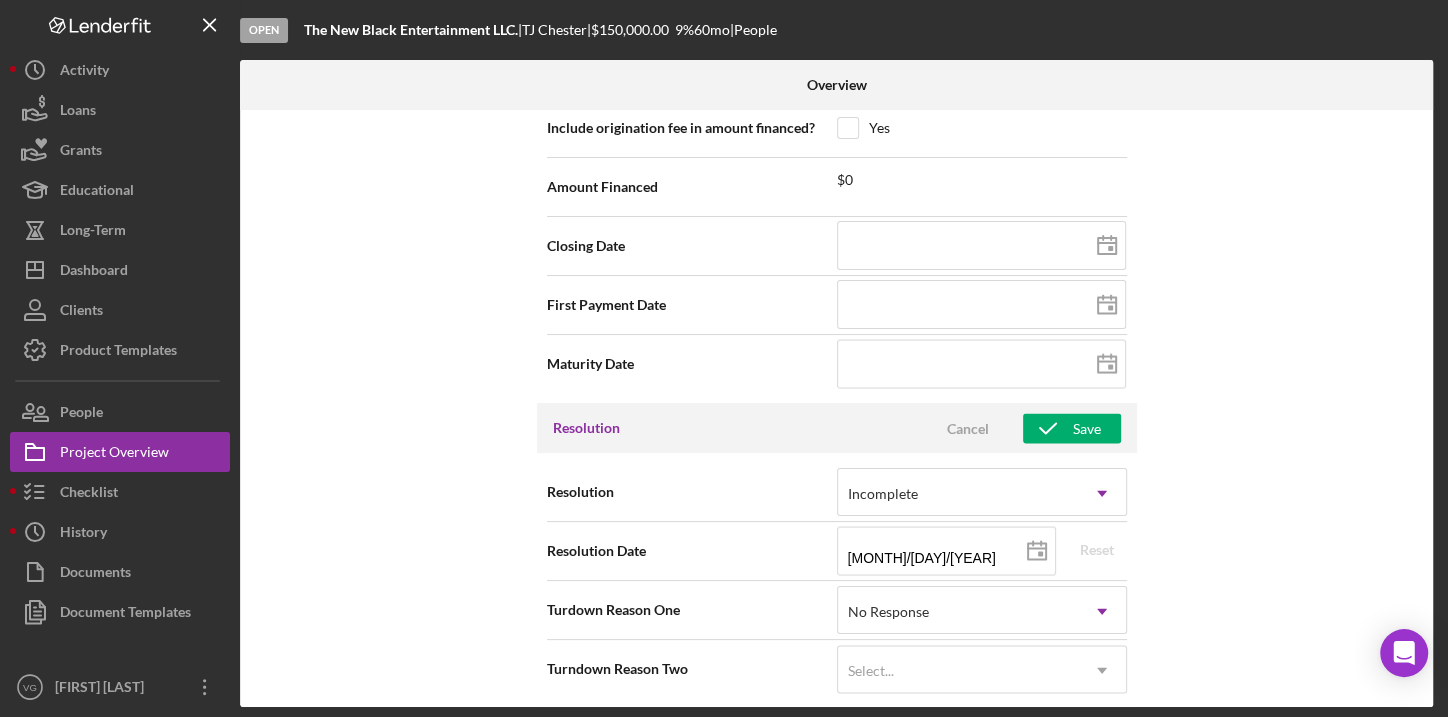 click on "Internal Workflow Stage Open Icon/Dropdown Arrow Archive (can unarchive later if needed) Send to Downhome Overview Cancel Save Status Ongoing Icon/Dropdown Arrow Risk Rating Sentiment Rating 5 Icon/Dropdown Arrow Product Name Standard Loan Checklist Created Date 07/13/2022 Started Date 07/13/2022 2022-07-13 Reset Closing Goal Contact [FIRST] [LAST] Account Executive Select... Weekly Status Update OFF Inactivity Alerts ON Send if the client is inactive for... 5 Inactivity Reminder Message Inactivity Reminder Message Hey there, we noticed you haven't made any progress on your application in the last few days. Let us know if you have any questions or issues! Initial Request Cancel Save Amount $150,000 Standard Rate Standard Term Key Ratios Edit Icon/Edit DSCR Collateral Coverage DTI LTV Global DSCR Global Collateral Coverage Global DTI NOI Recomendation Cancel Save Payment Type Select... Icon/Dropdown Arrow Rate Term (months) Amount Down Payment Yes Yes" at bounding box center [836, 408] 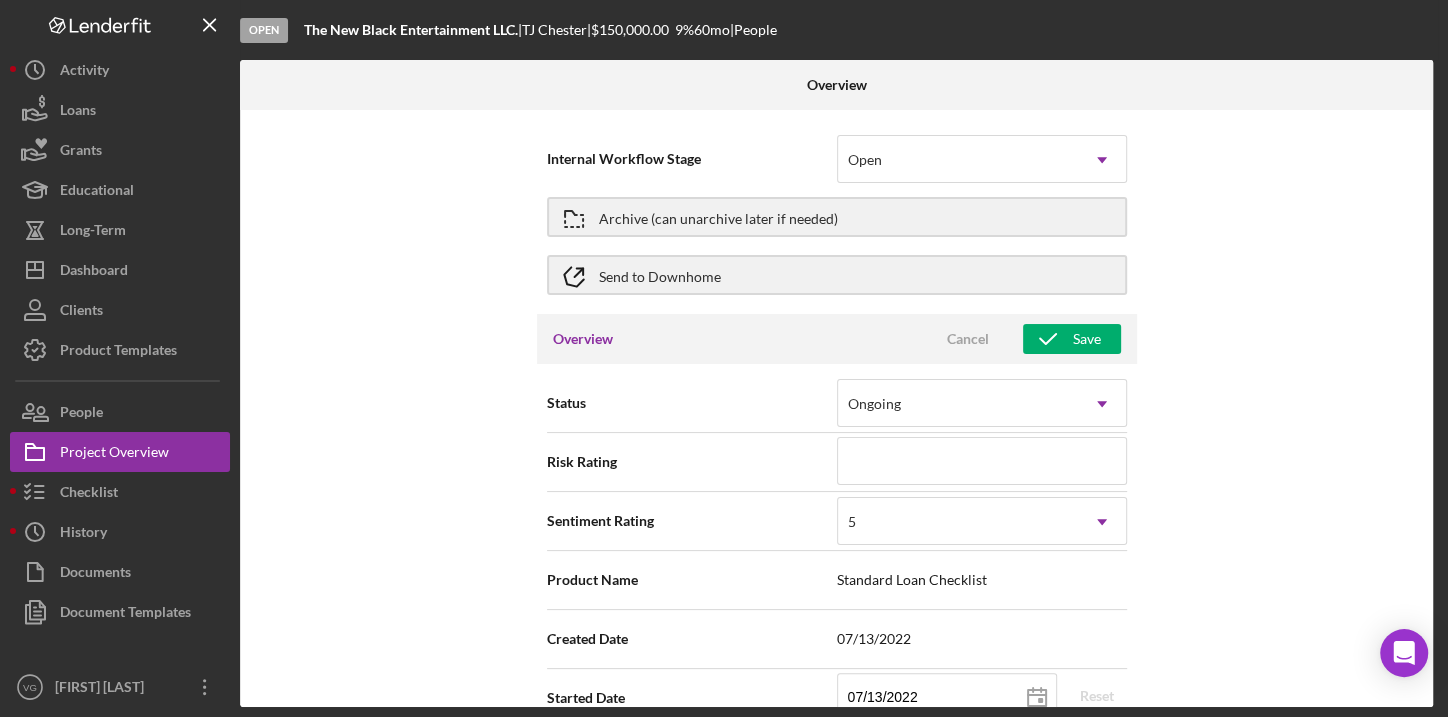 scroll, scrollTop: 0, scrollLeft: 0, axis: both 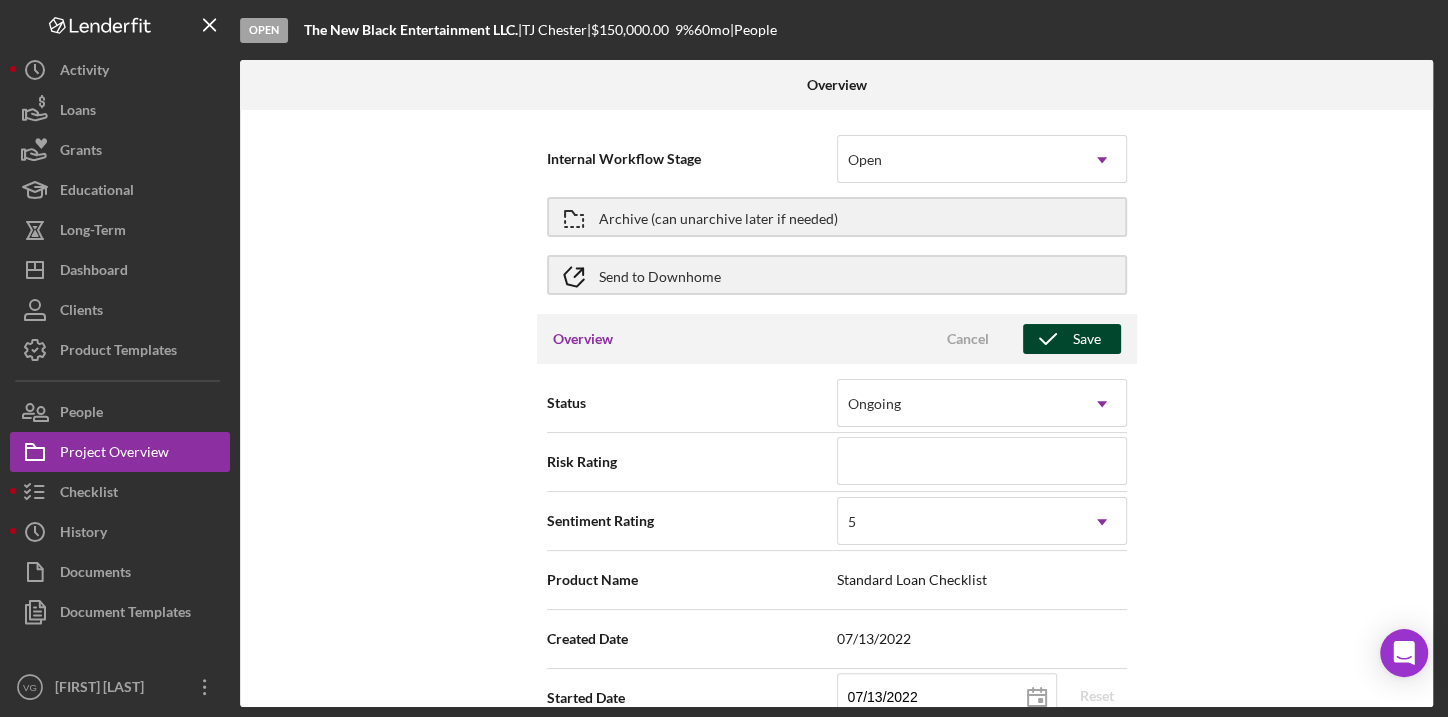 click on "Save" at bounding box center (1087, 339) 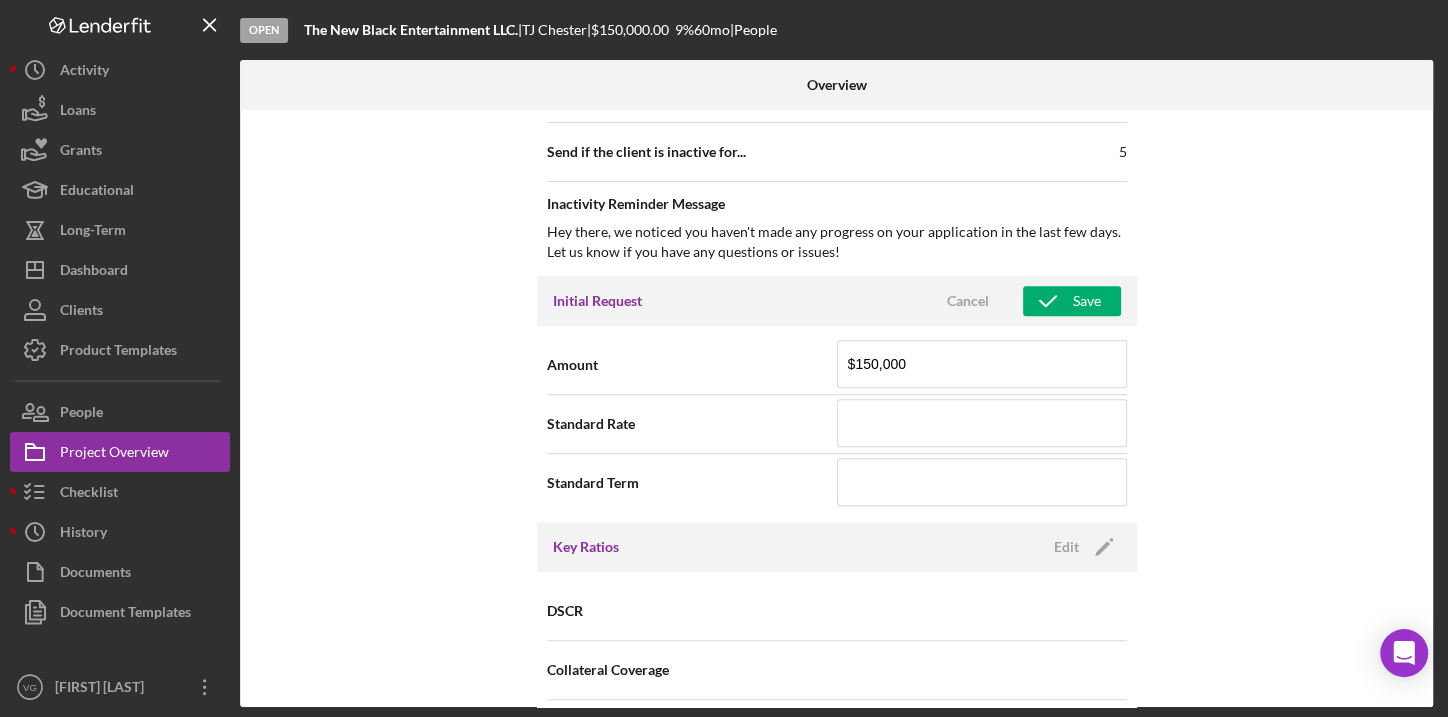 scroll, scrollTop: 909, scrollLeft: 0, axis: vertical 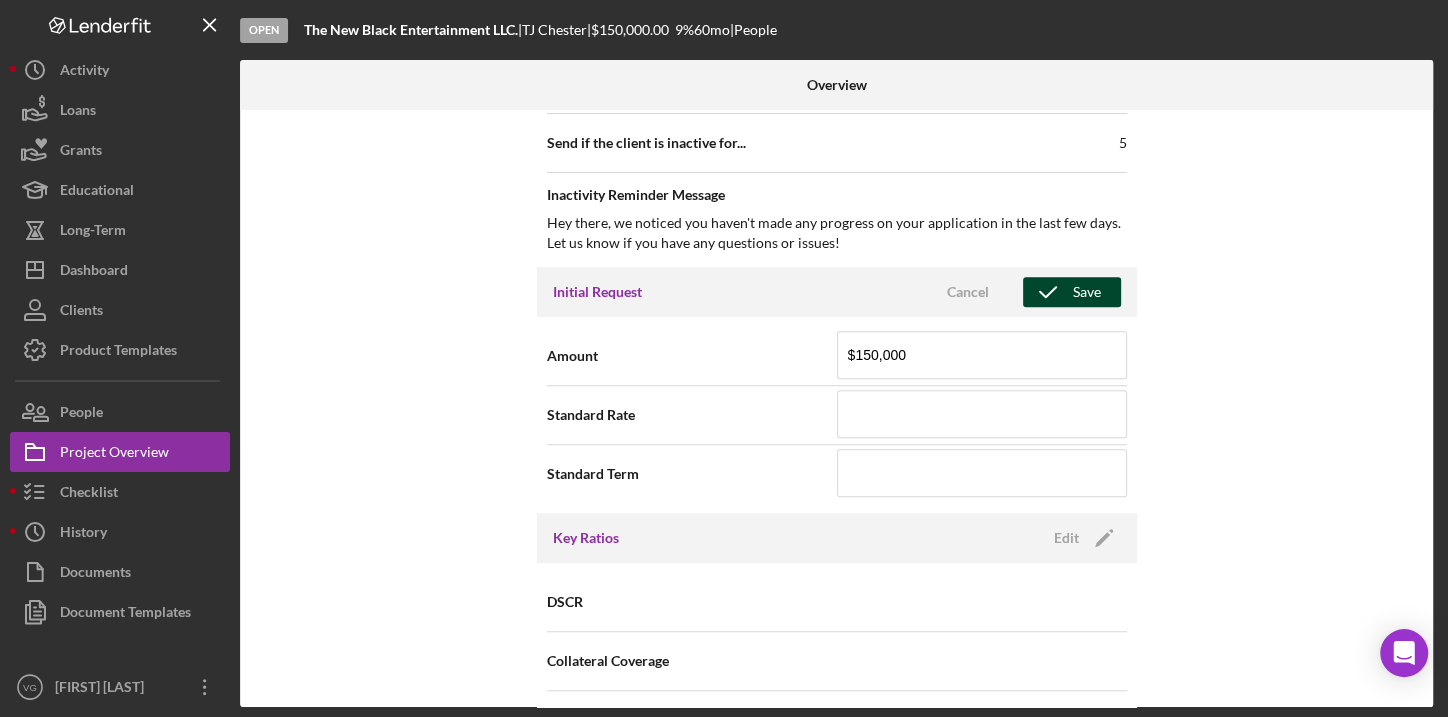 click on "Save" at bounding box center (1087, 292) 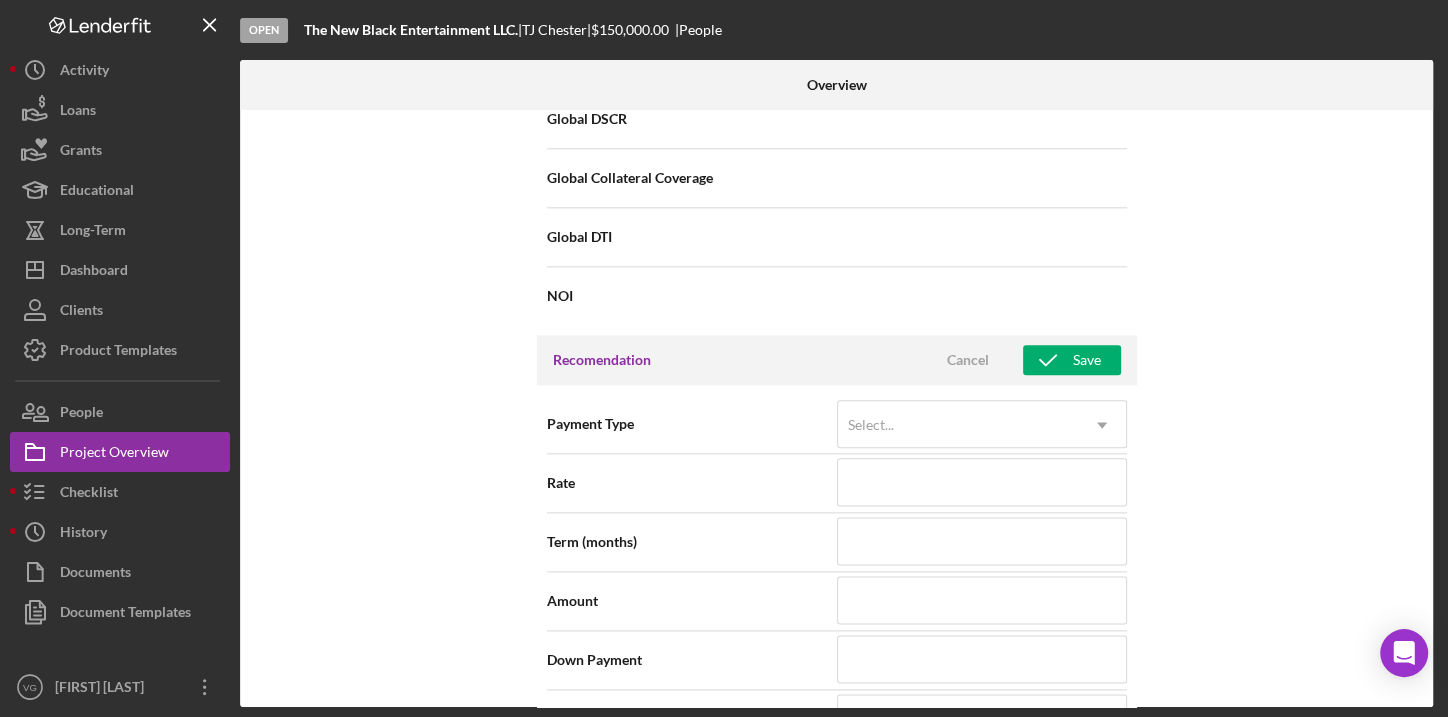 scroll, scrollTop: 1636, scrollLeft: 0, axis: vertical 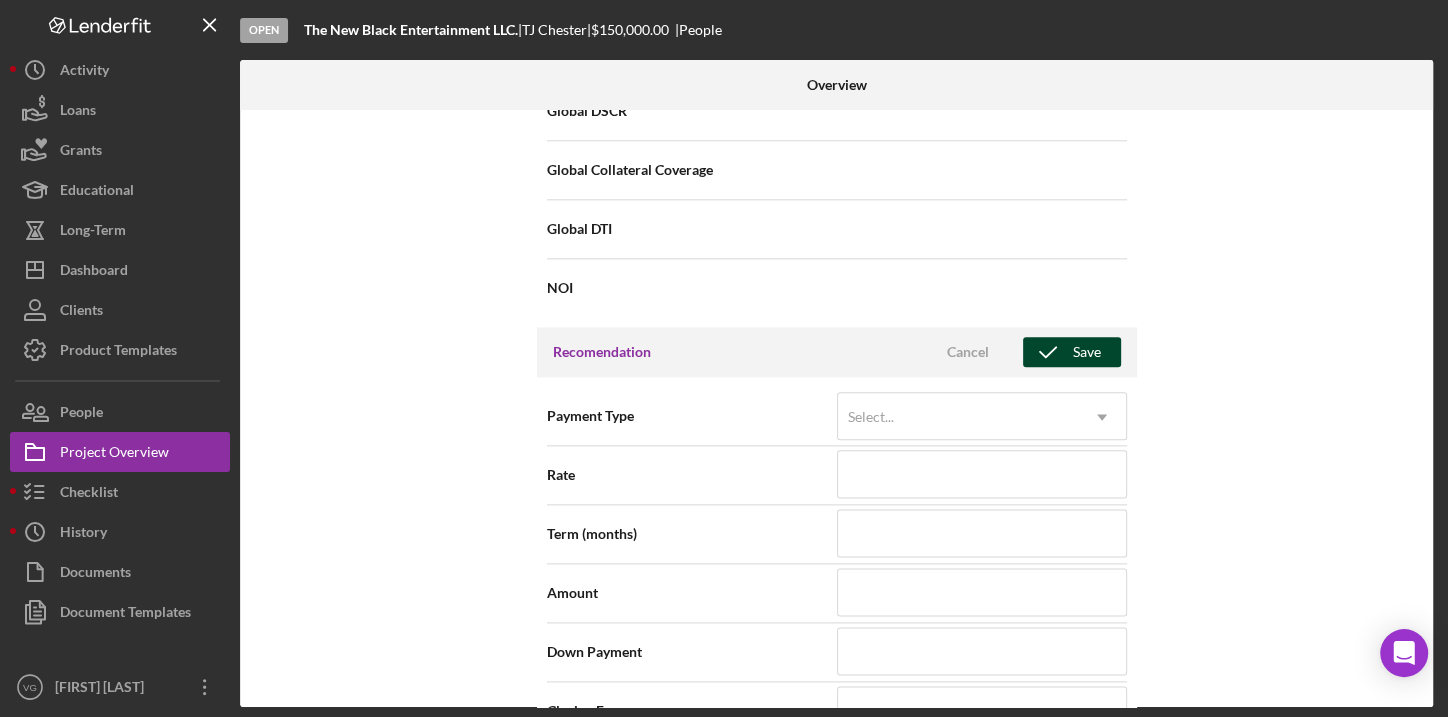 click 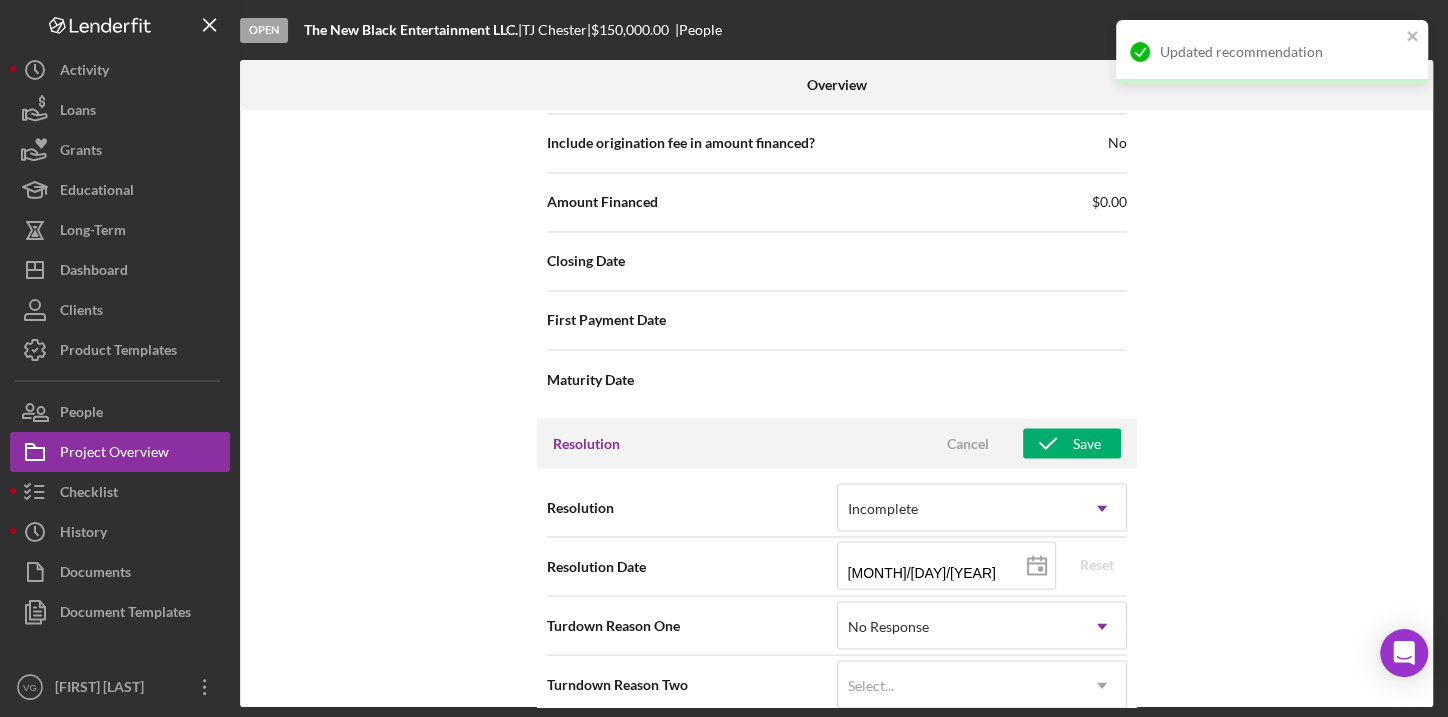 scroll, scrollTop: 2396, scrollLeft: 0, axis: vertical 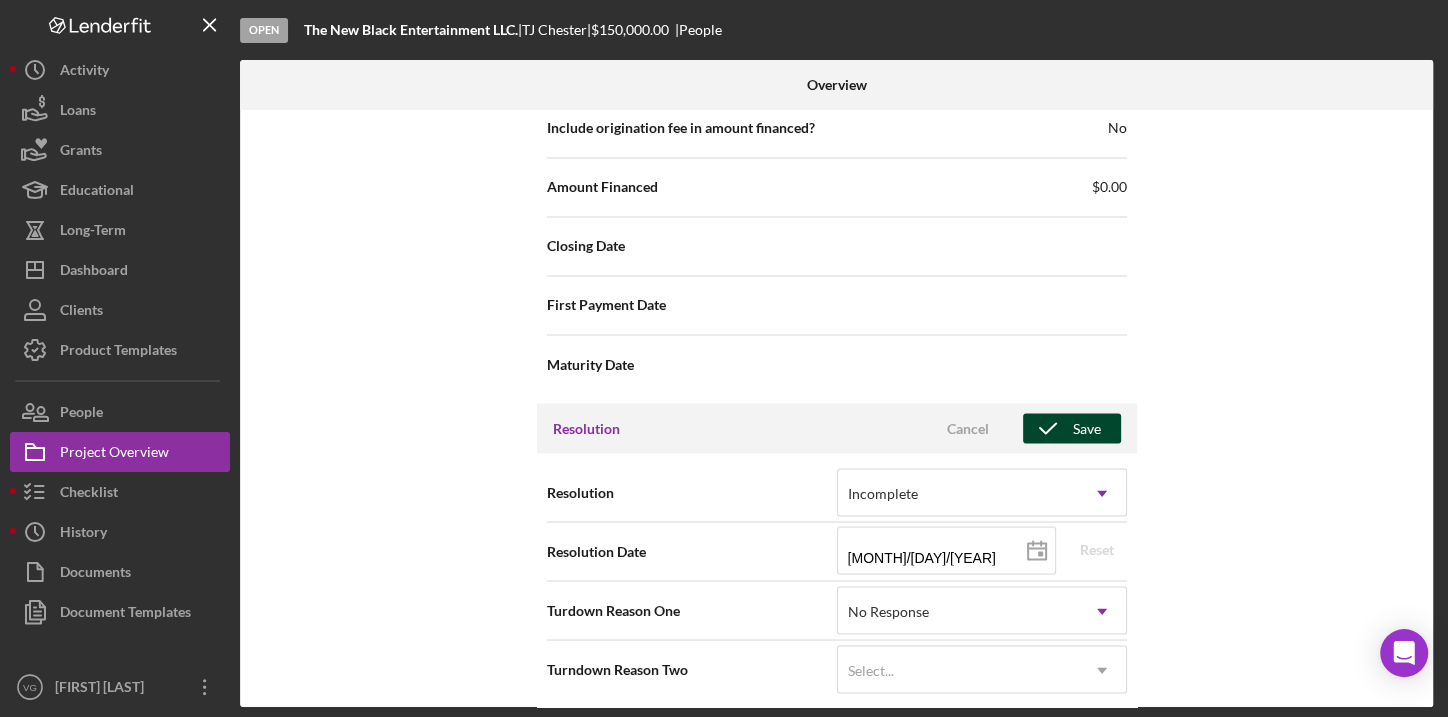 click on "Save" at bounding box center (1087, 428) 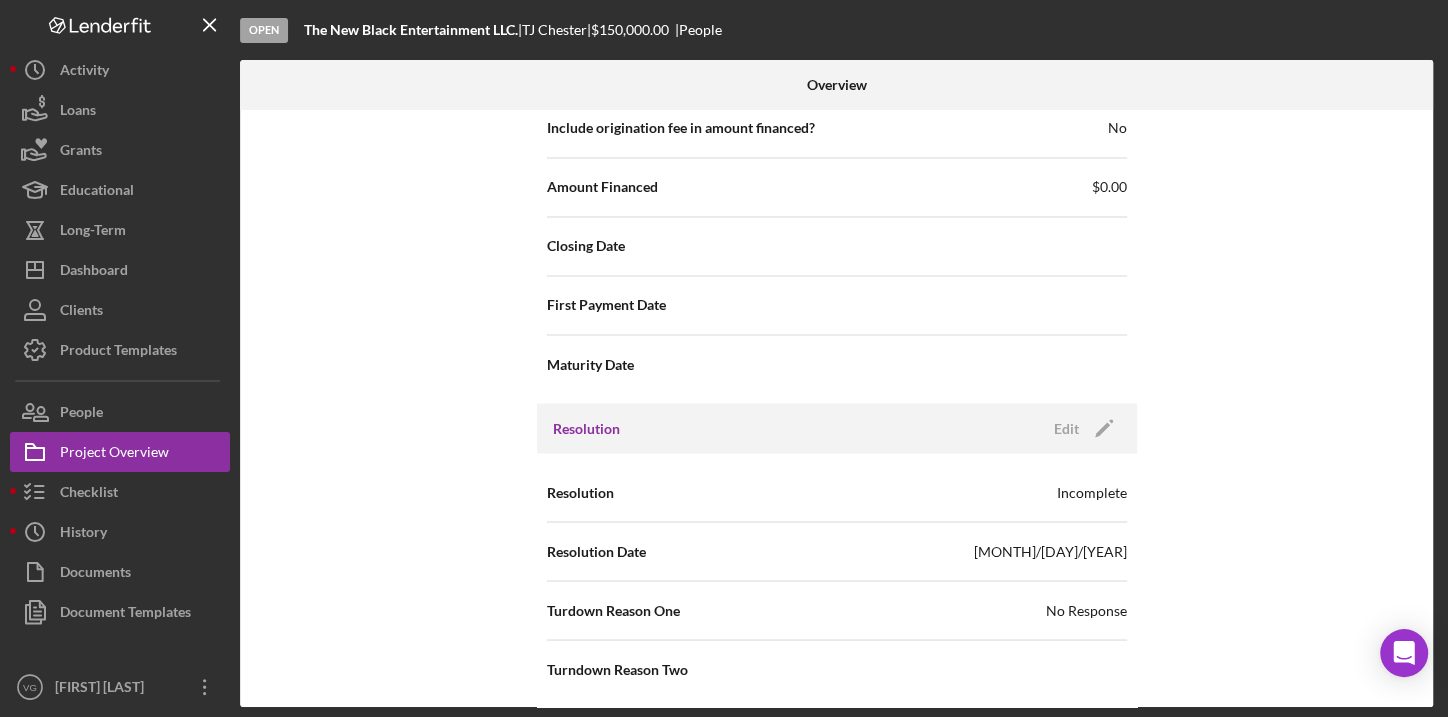 click on "Resolution" at bounding box center [586, 428] 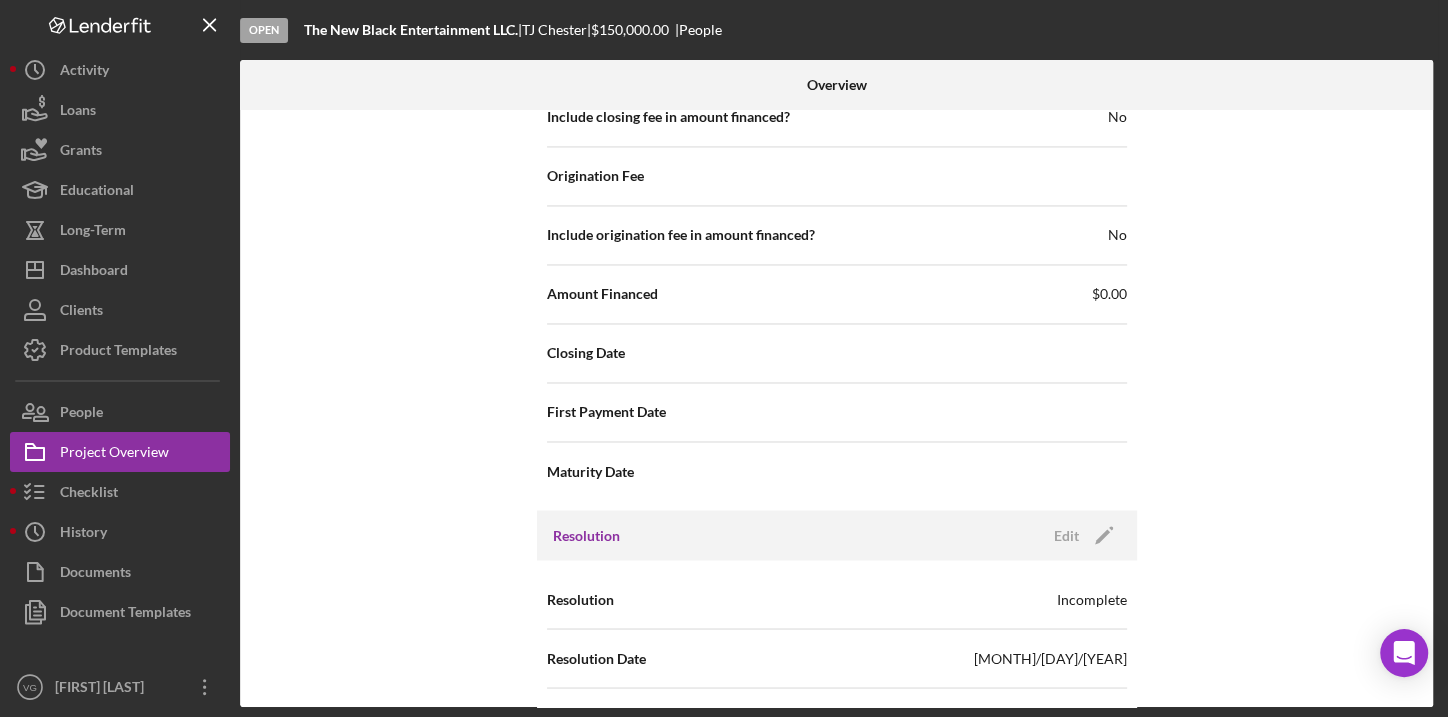 scroll, scrollTop: 2396, scrollLeft: 0, axis: vertical 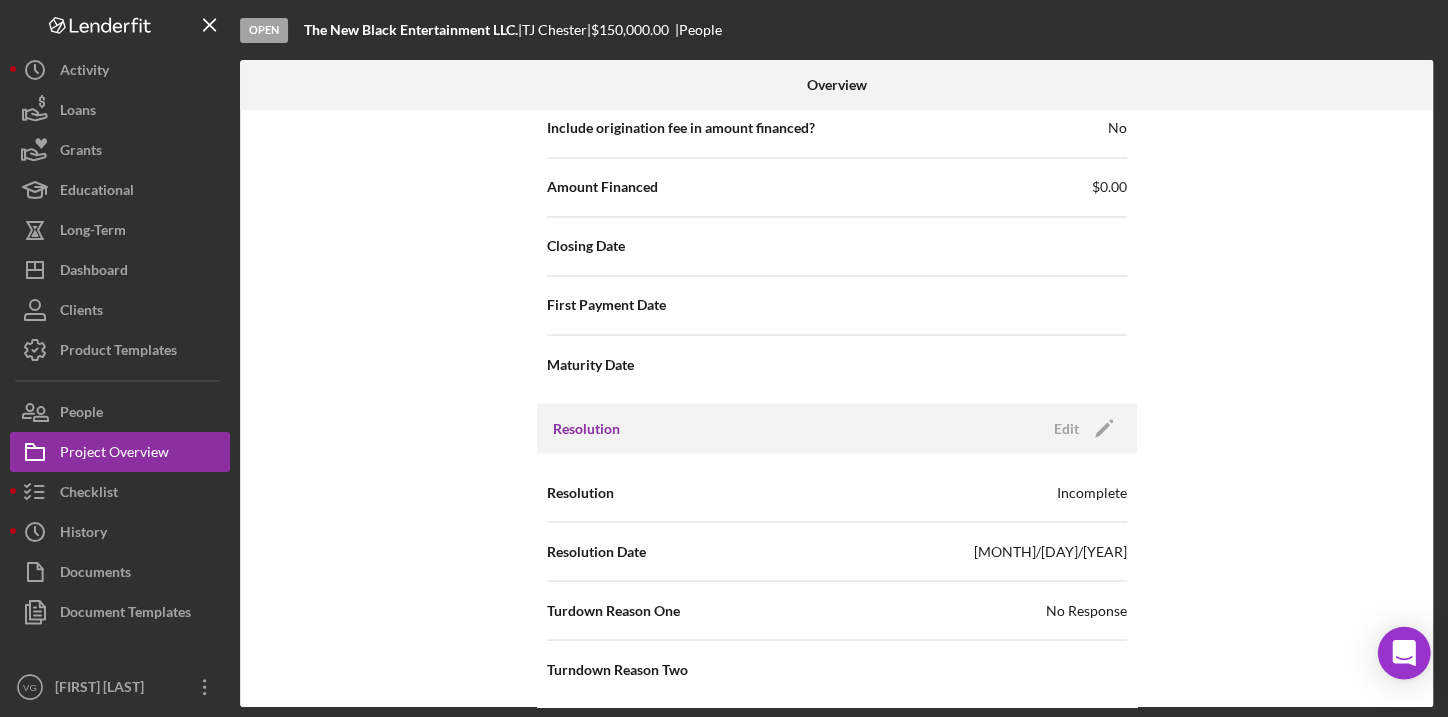 click 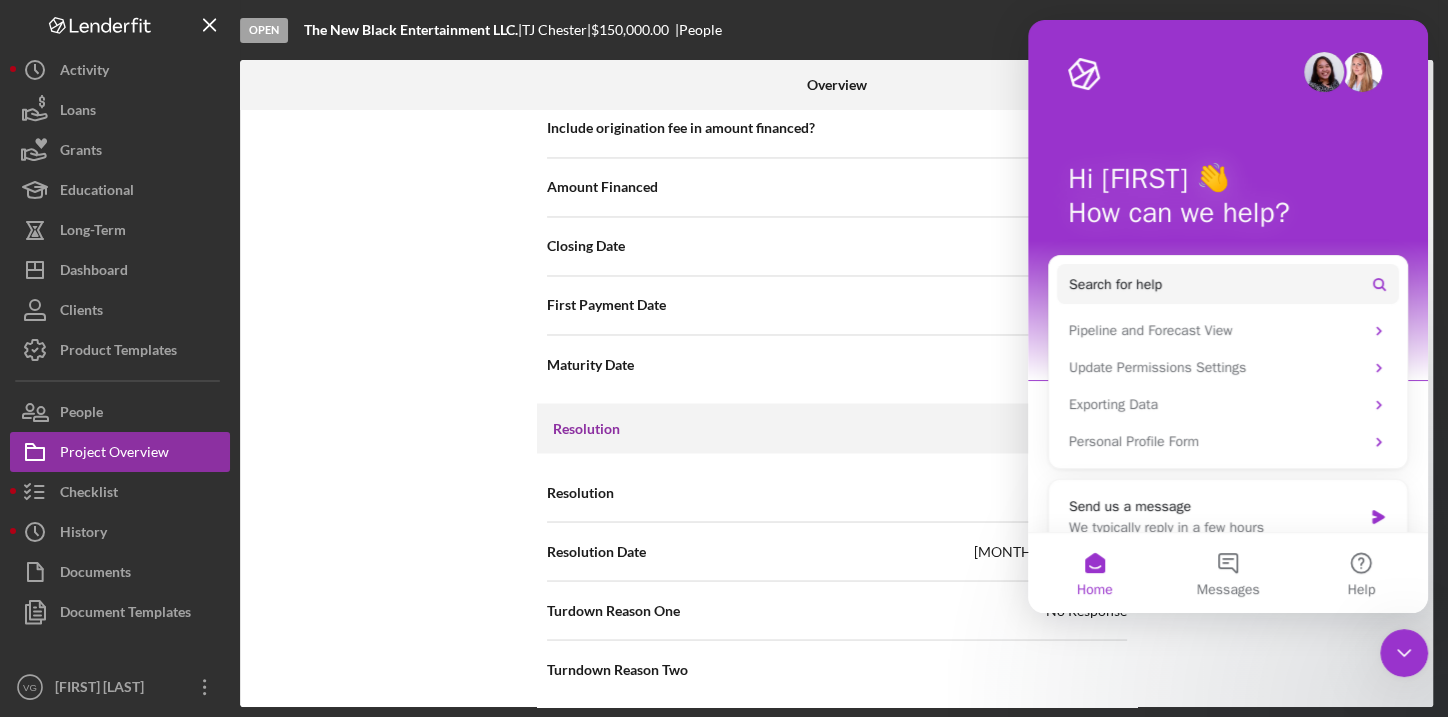 scroll, scrollTop: 0, scrollLeft: 0, axis: both 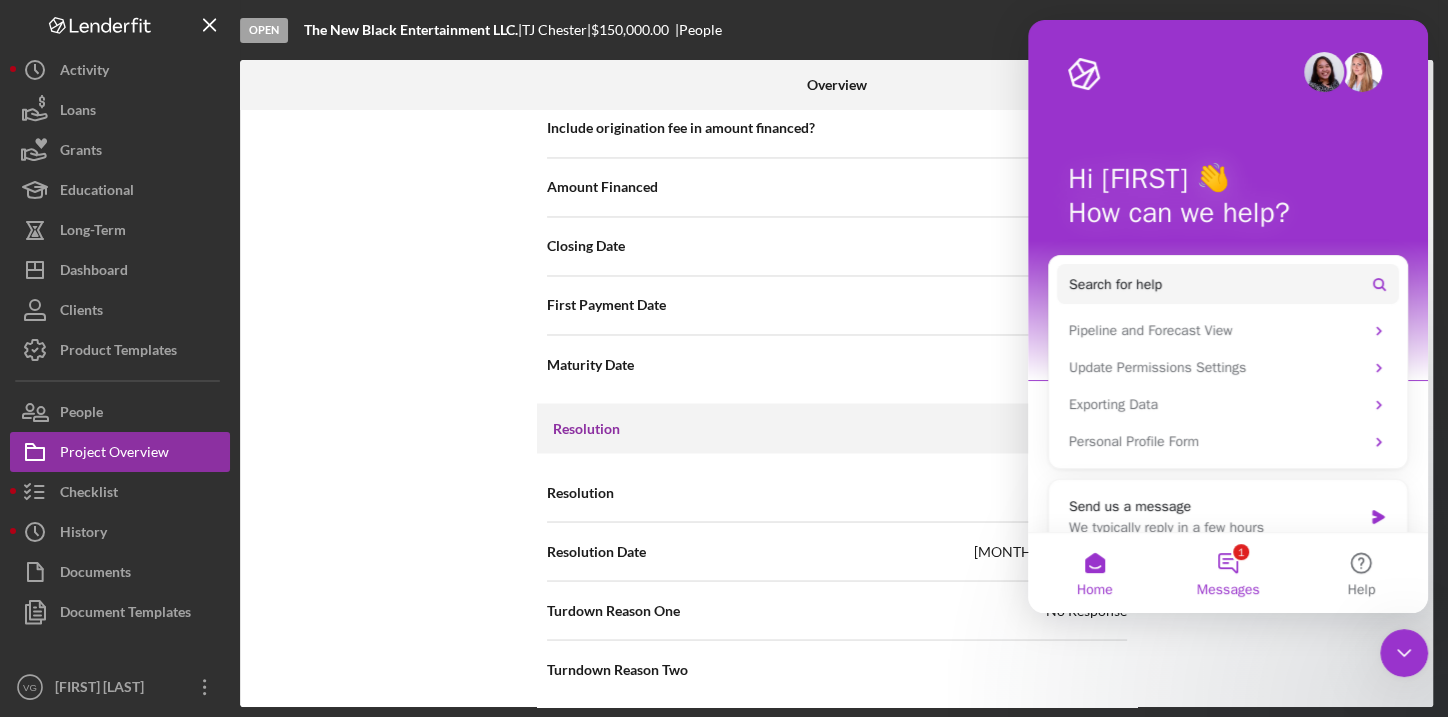 click on "1 Messages" at bounding box center (1227, 573) 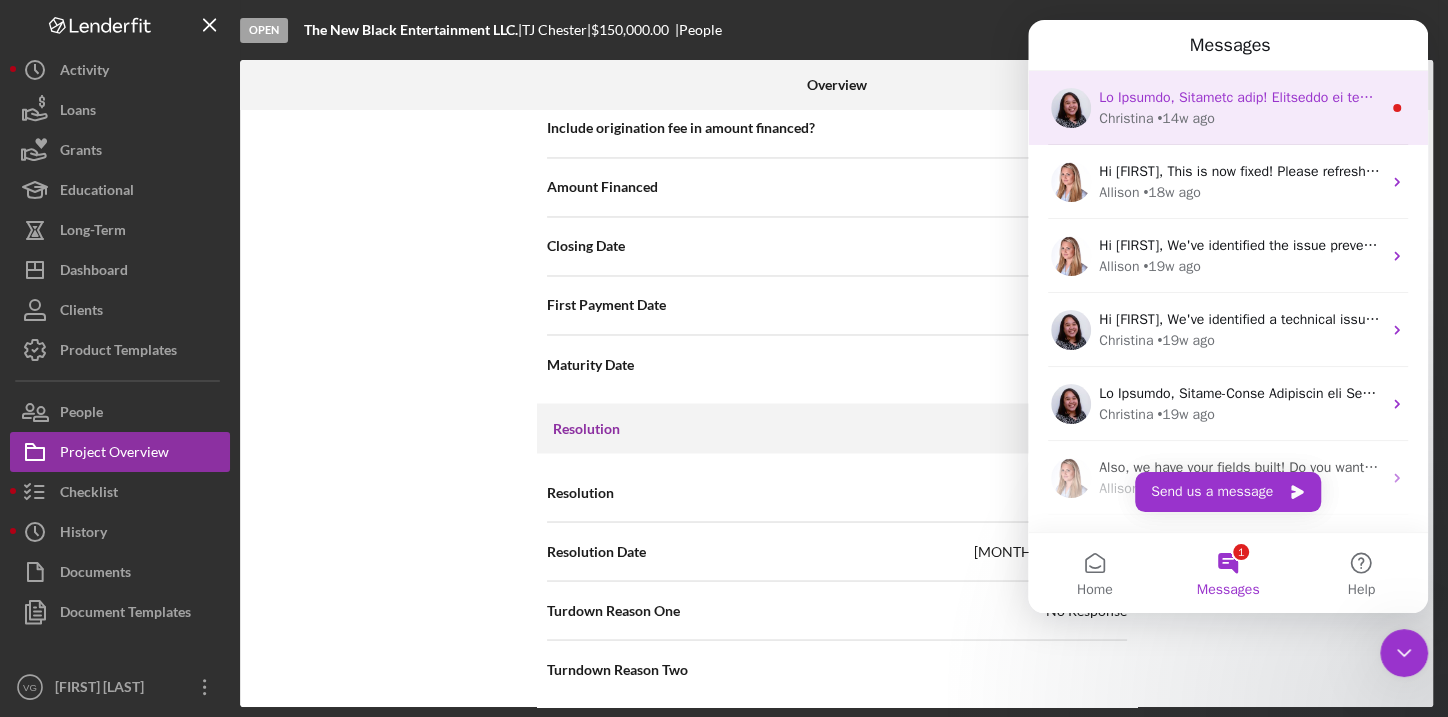 click on "•  14w ago" at bounding box center [1185, 118] 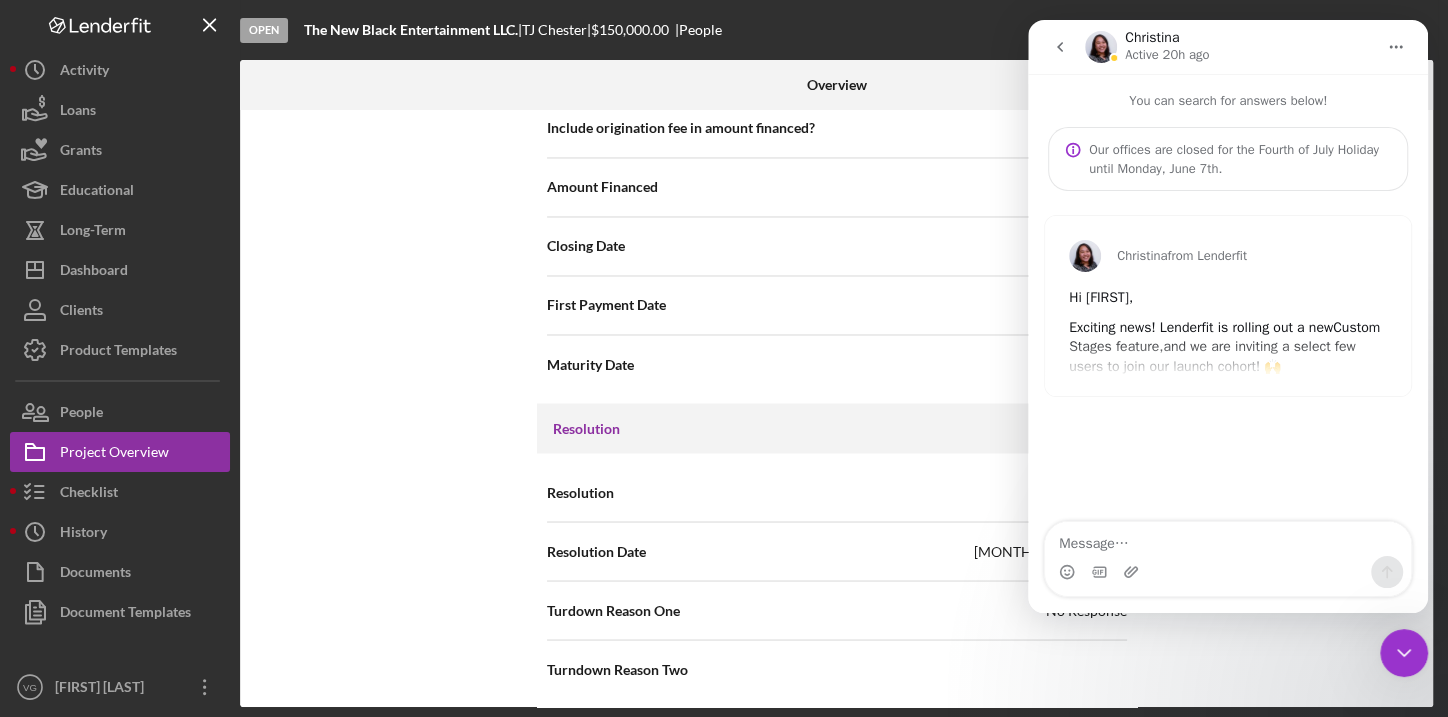 click 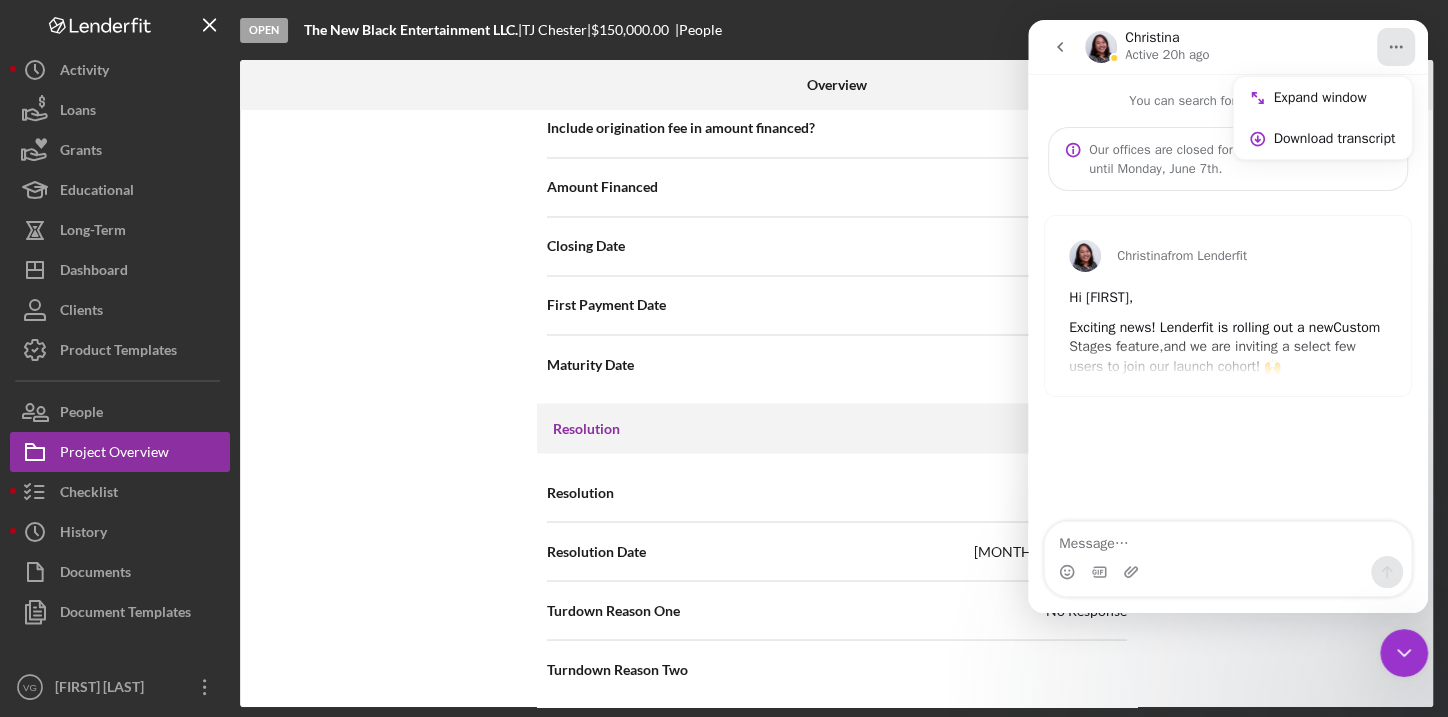 click 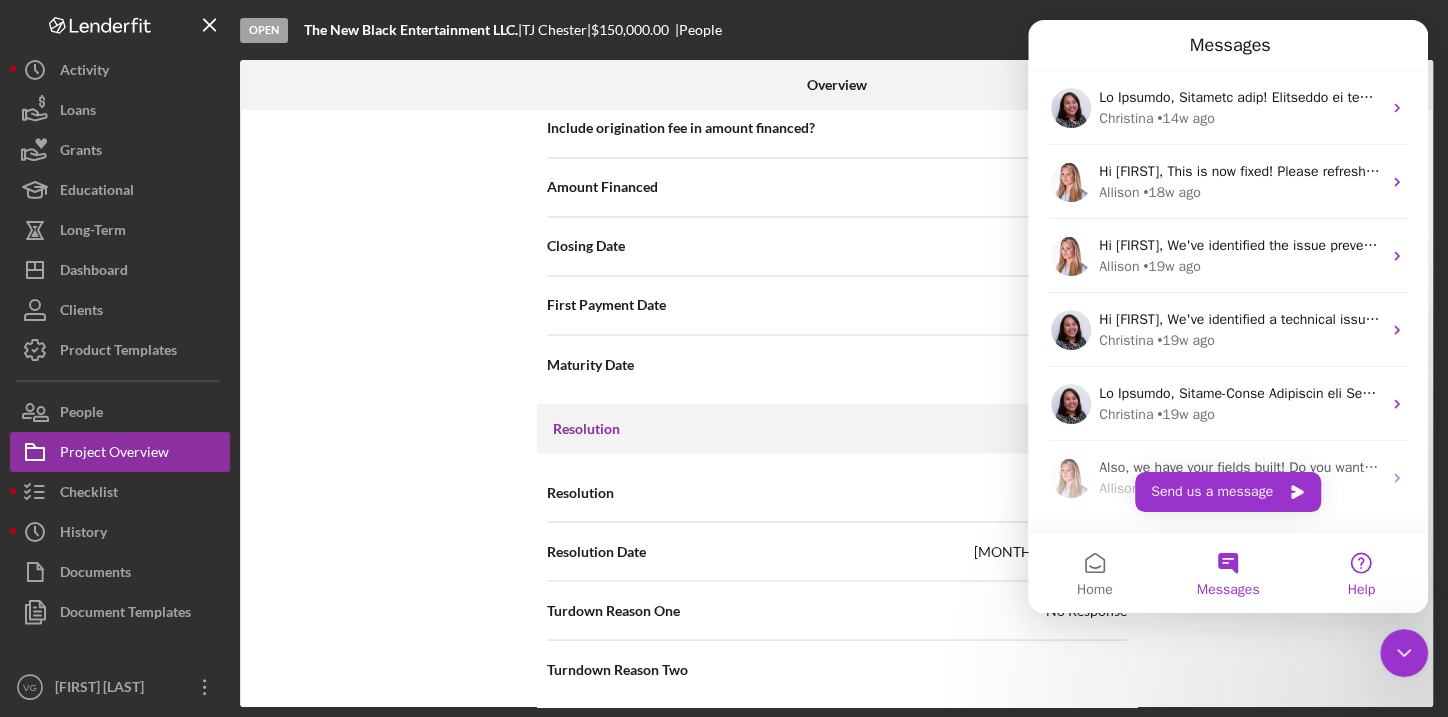 click on "Help" at bounding box center [1361, 573] 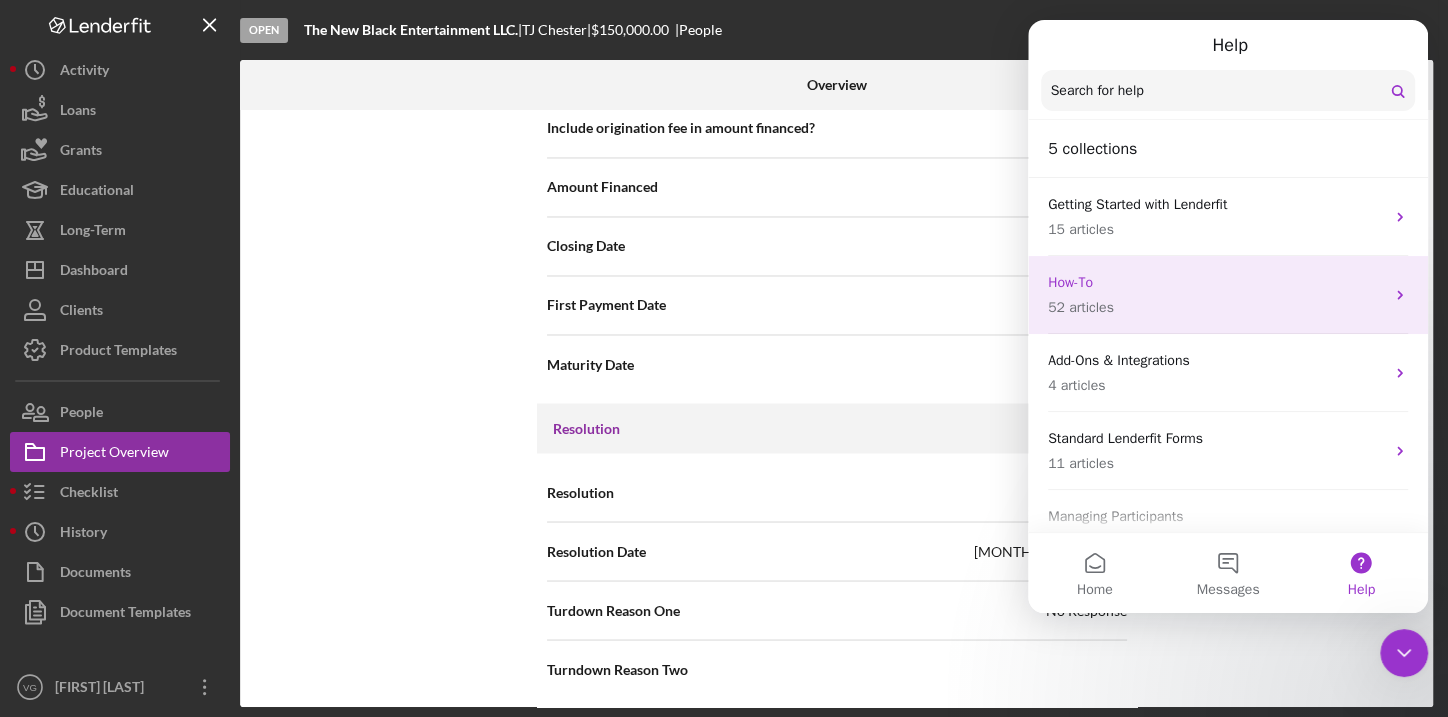 click on "52 articles" at bounding box center (1216, 307) 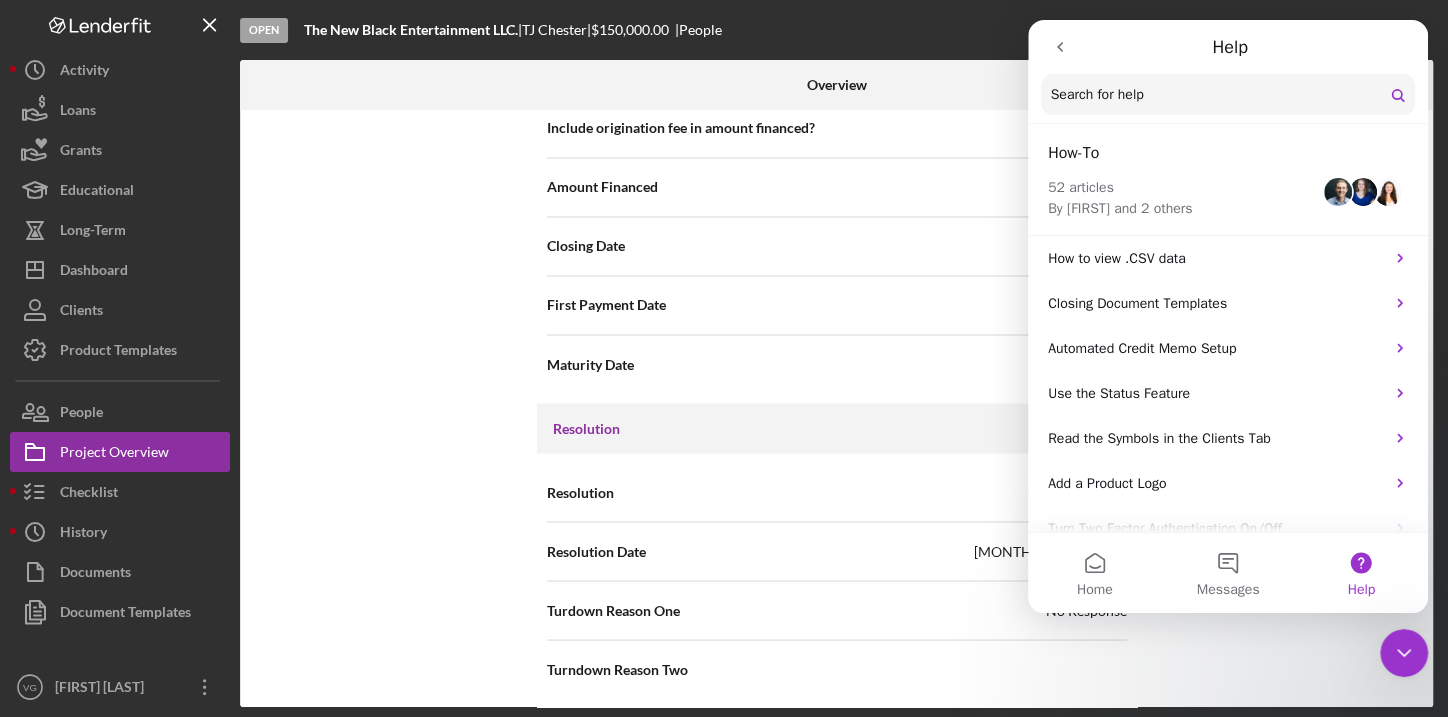 click 